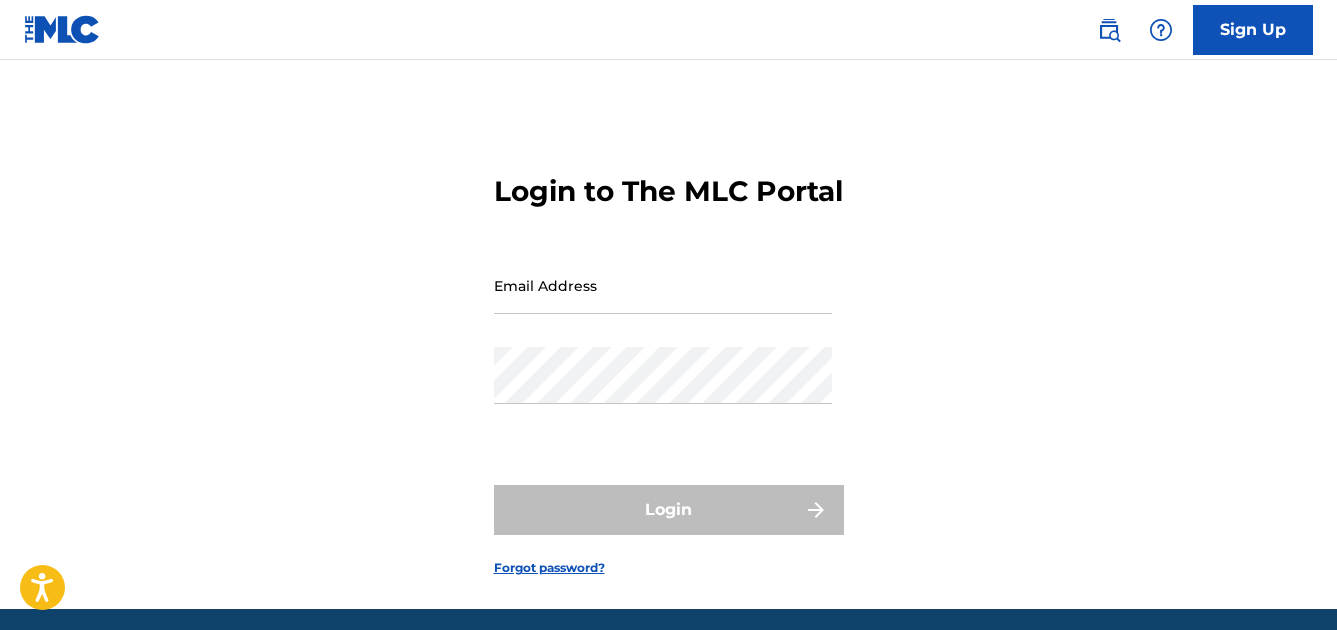 scroll, scrollTop: 0, scrollLeft: 0, axis: both 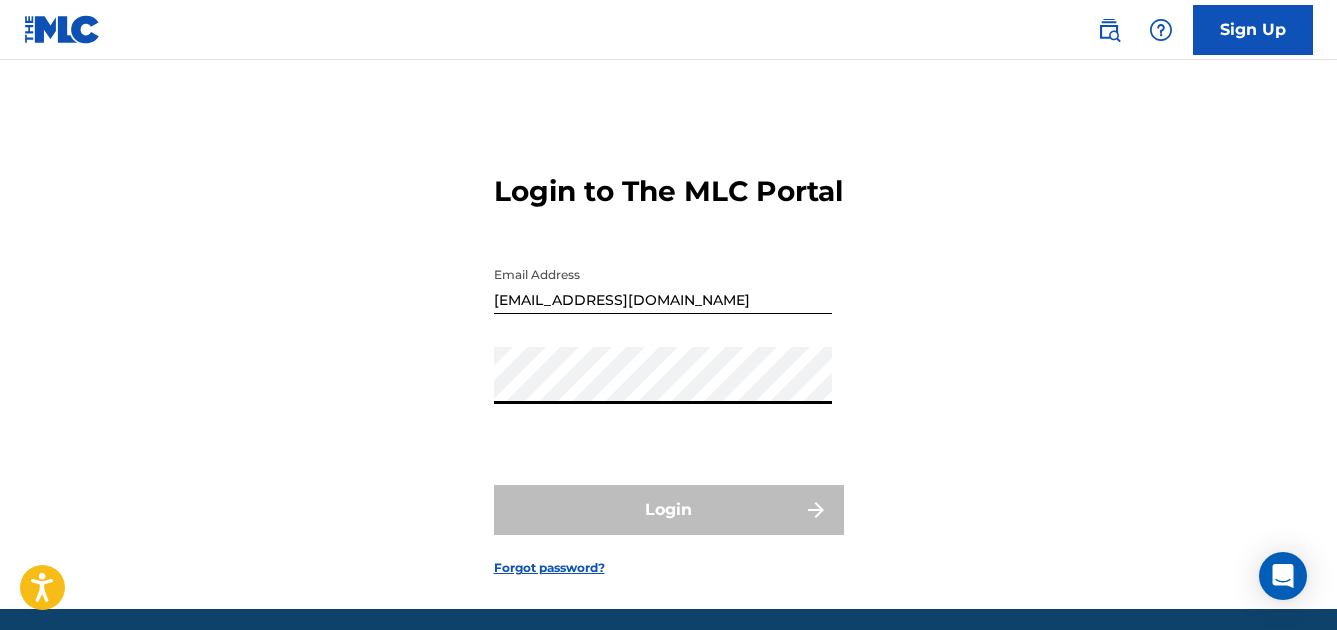 type on "[EMAIL_ADDRESS][DOMAIN_NAME]" 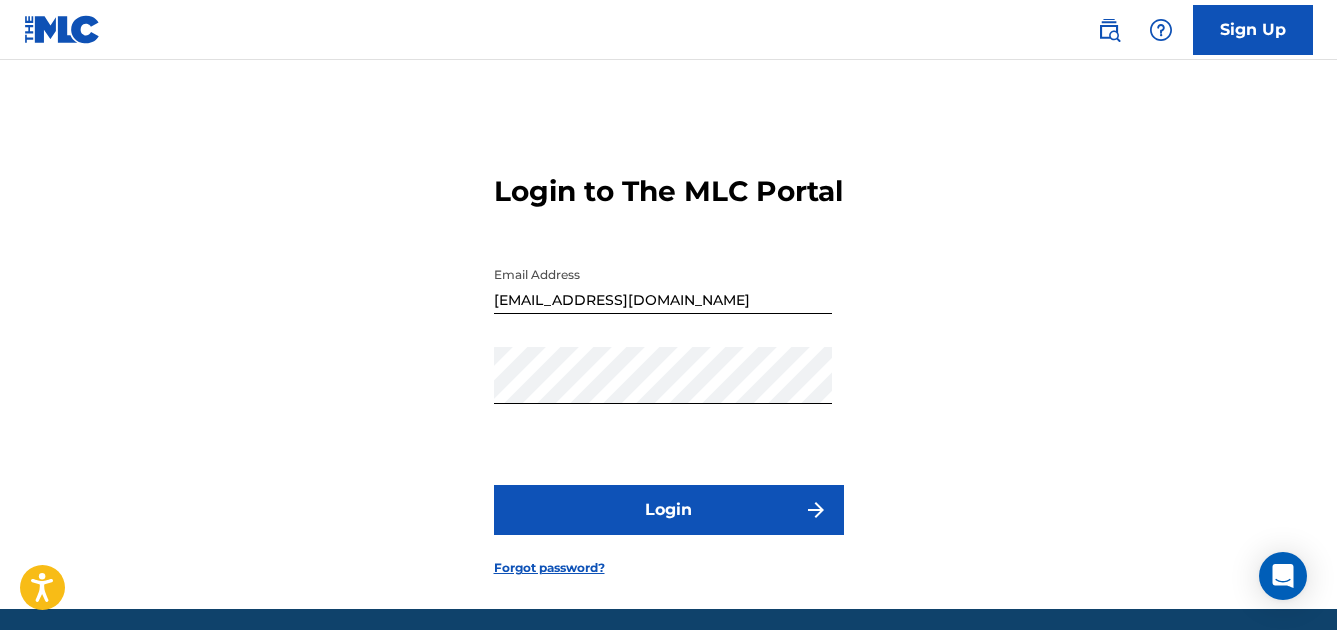 click on "Login" at bounding box center (669, 510) 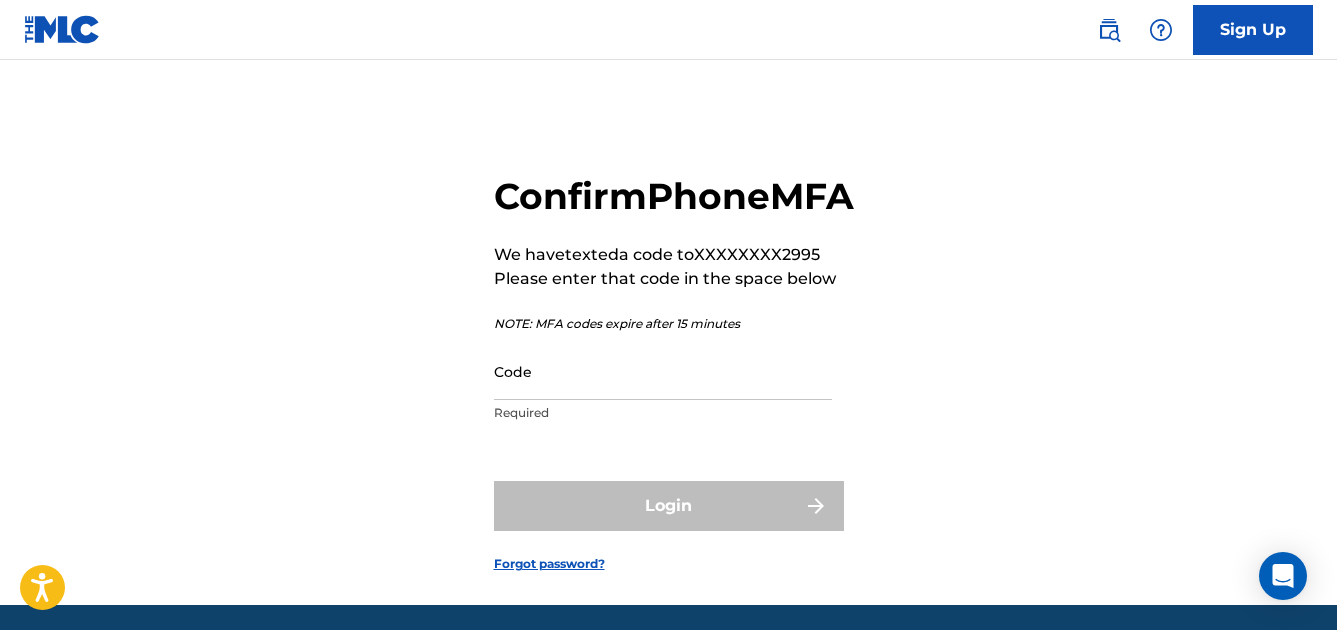 click on "Code" at bounding box center [663, 371] 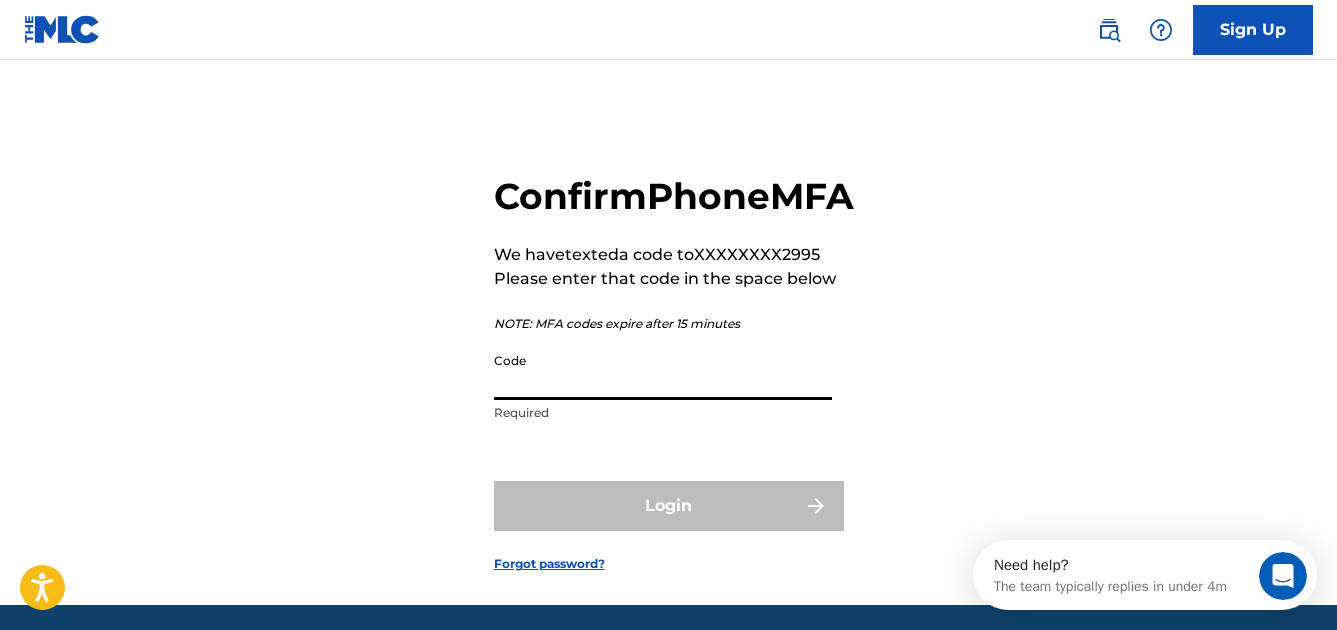 scroll, scrollTop: 0, scrollLeft: 0, axis: both 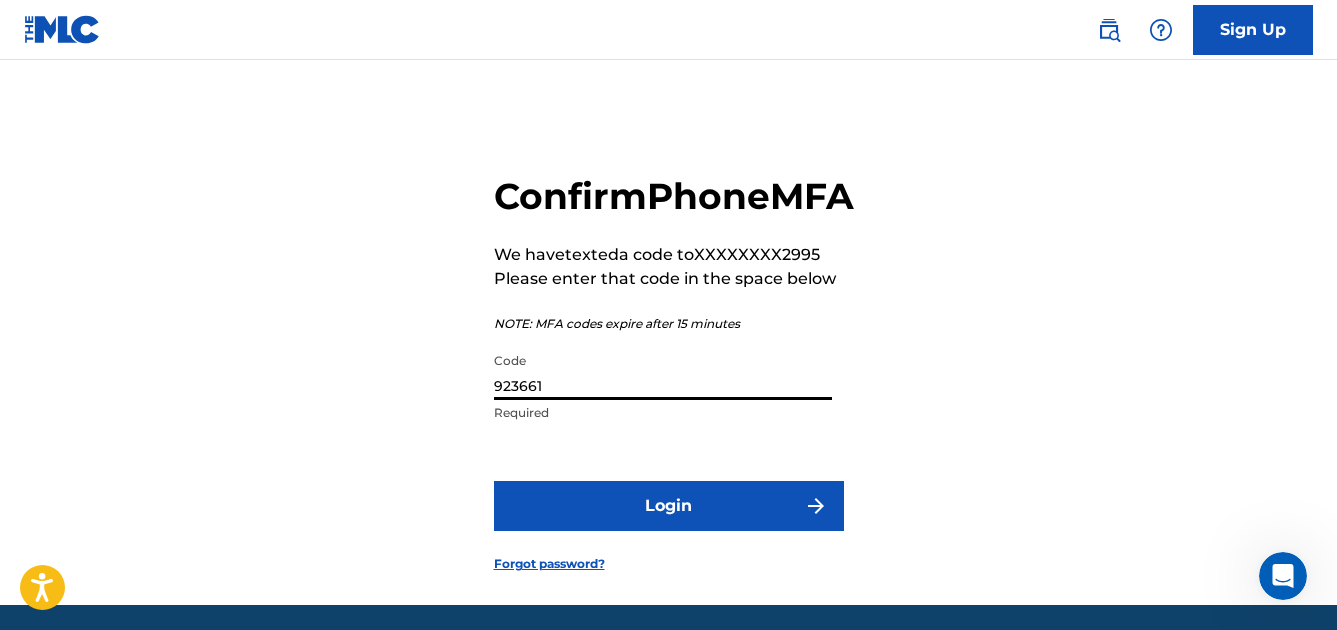 type on "923661" 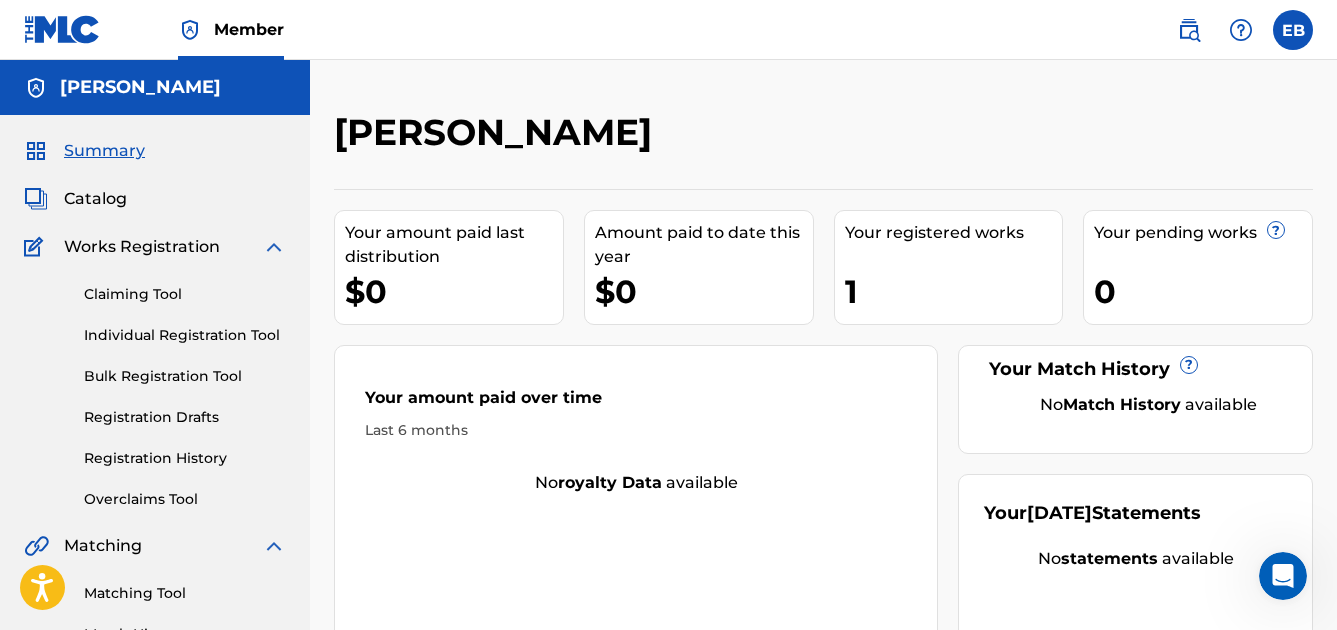 scroll, scrollTop: 0, scrollLeft: 0, axis: both 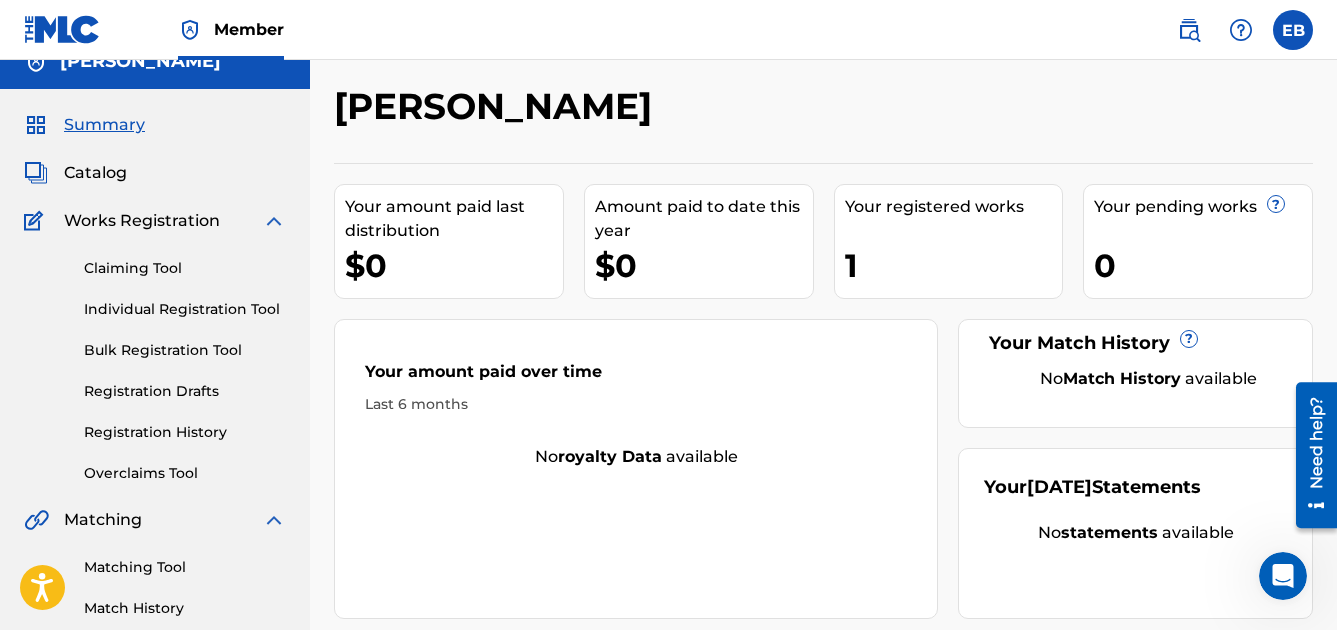 click on "Catalog" at bounding box center (95, 173) 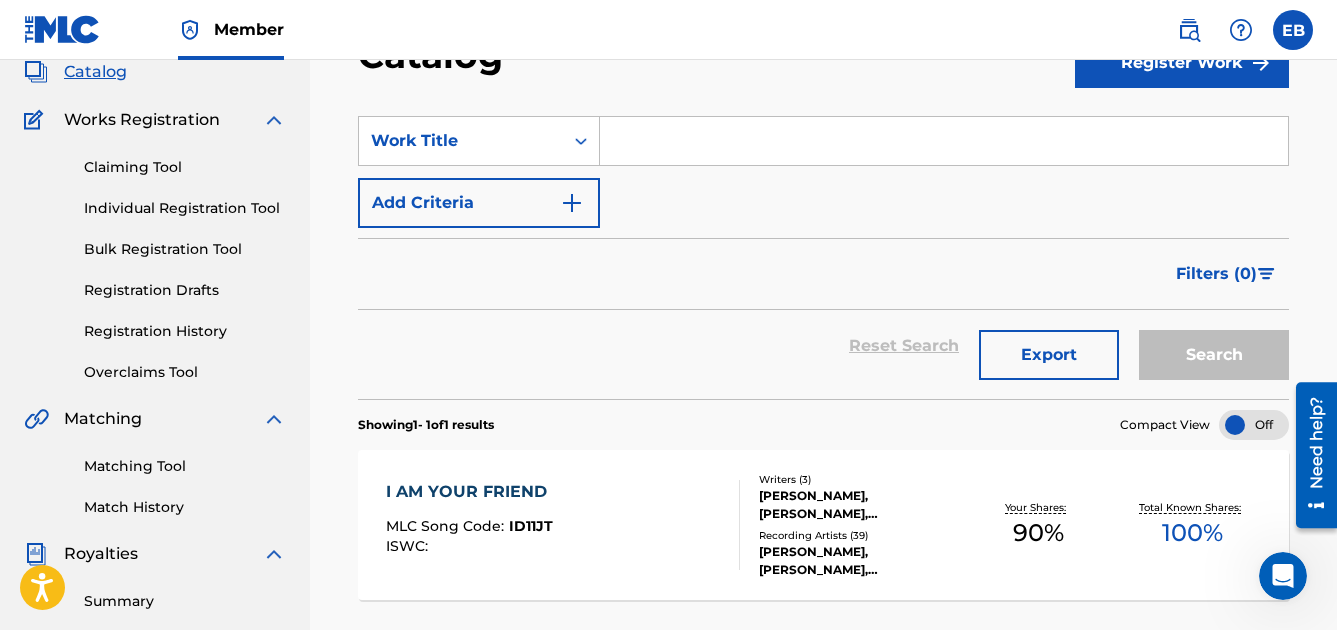 scroll, scrollTop: 108, scrollLeft: 0, axis: vertical 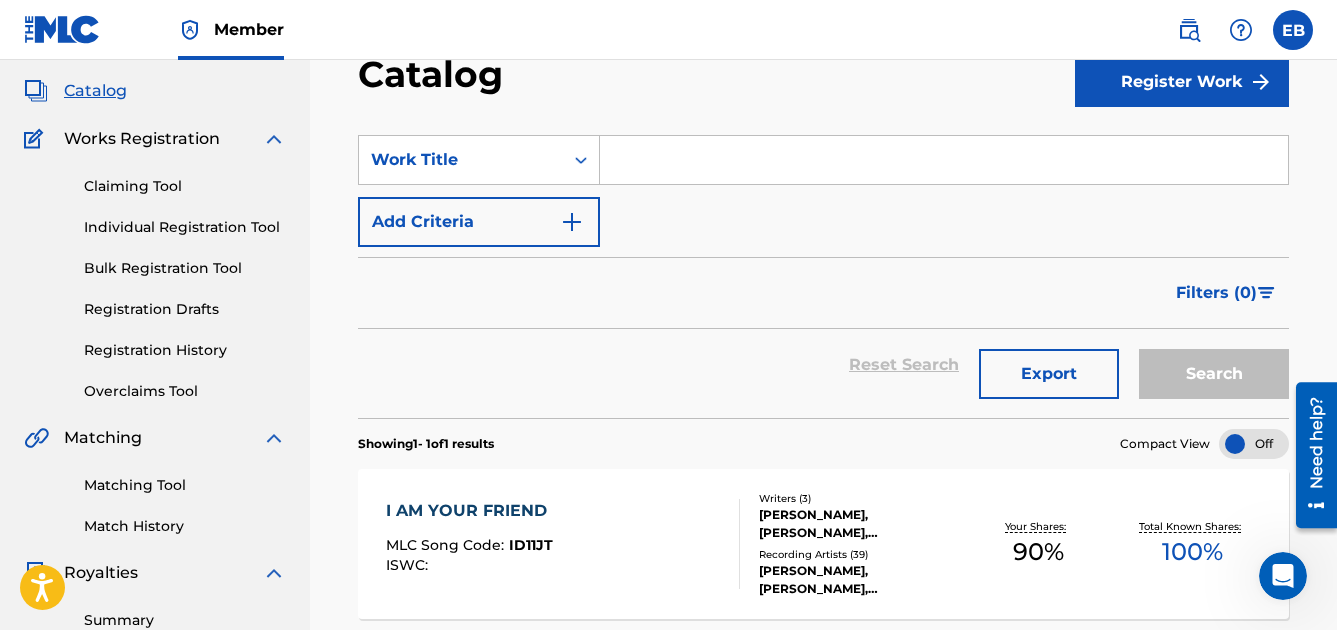 click on "Claiming Tool Individual Registration Tool Bulk Registration Tool Registration Drafts Registration History Overclaims Tool" at bounding box center [155, 276] 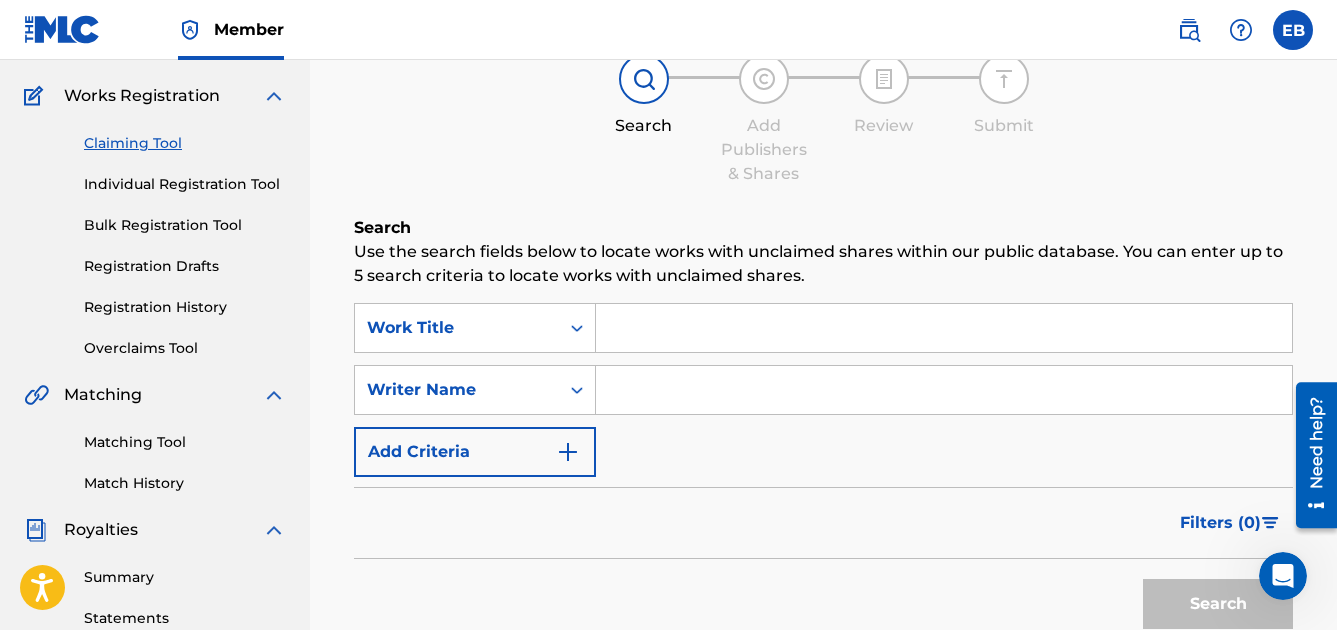 scroll, scrollTop: 167, scrollLeft: 0, axis: vertical 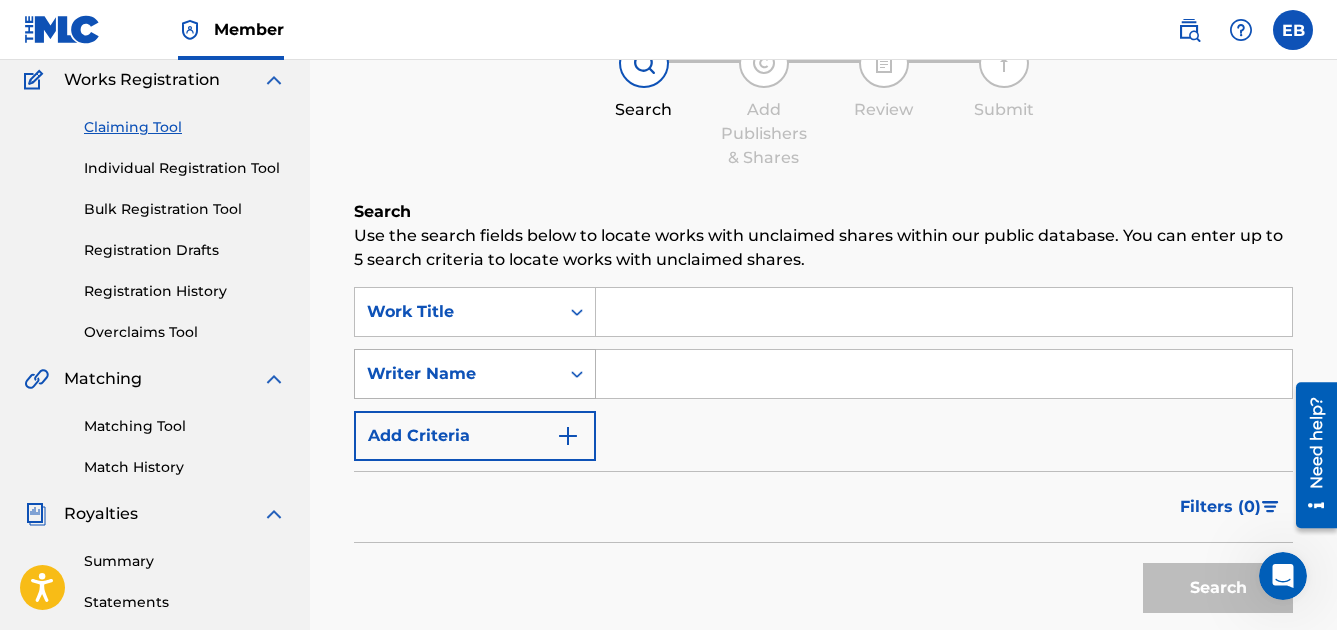 click at bounding box center [577, 374] 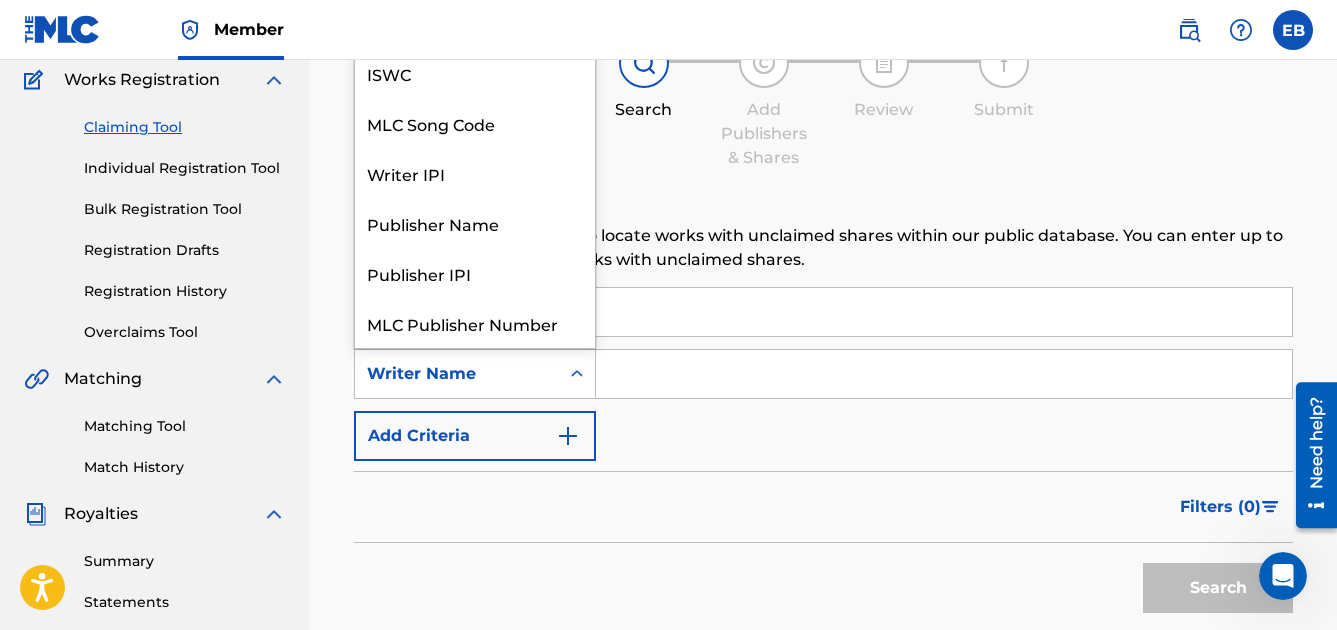 scroll, scrollTop: 50, scrollLeft: 0, axis: vertical 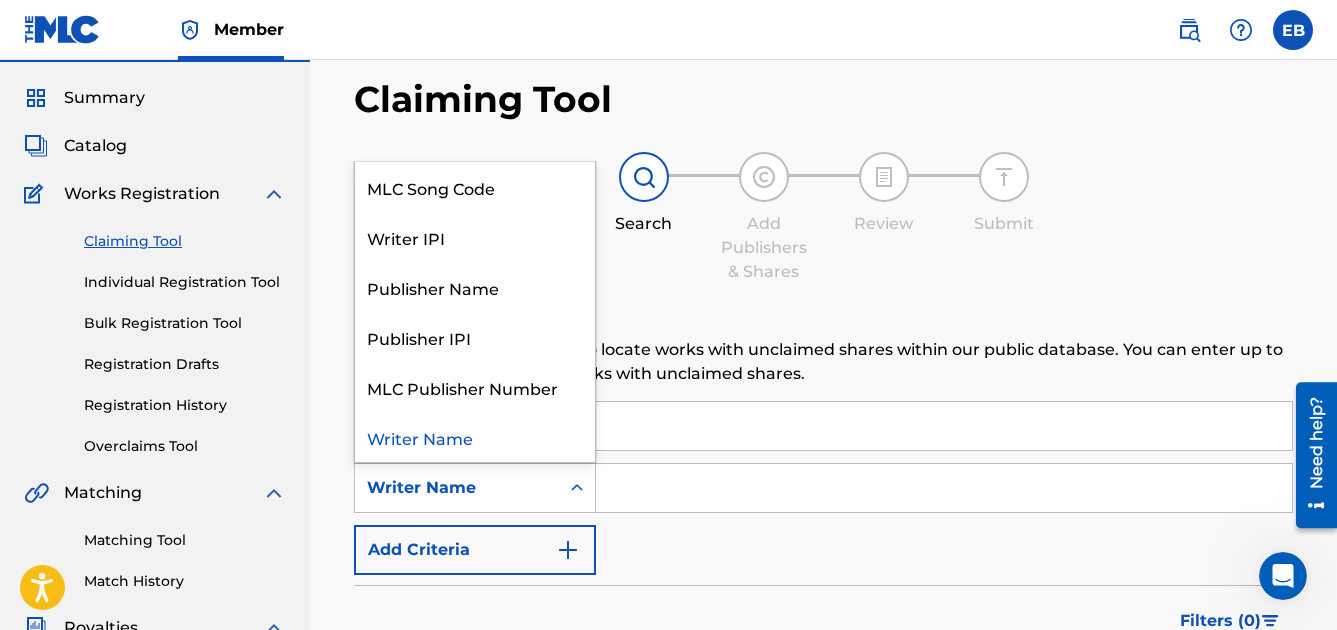 click at bounding box center [944, 488] 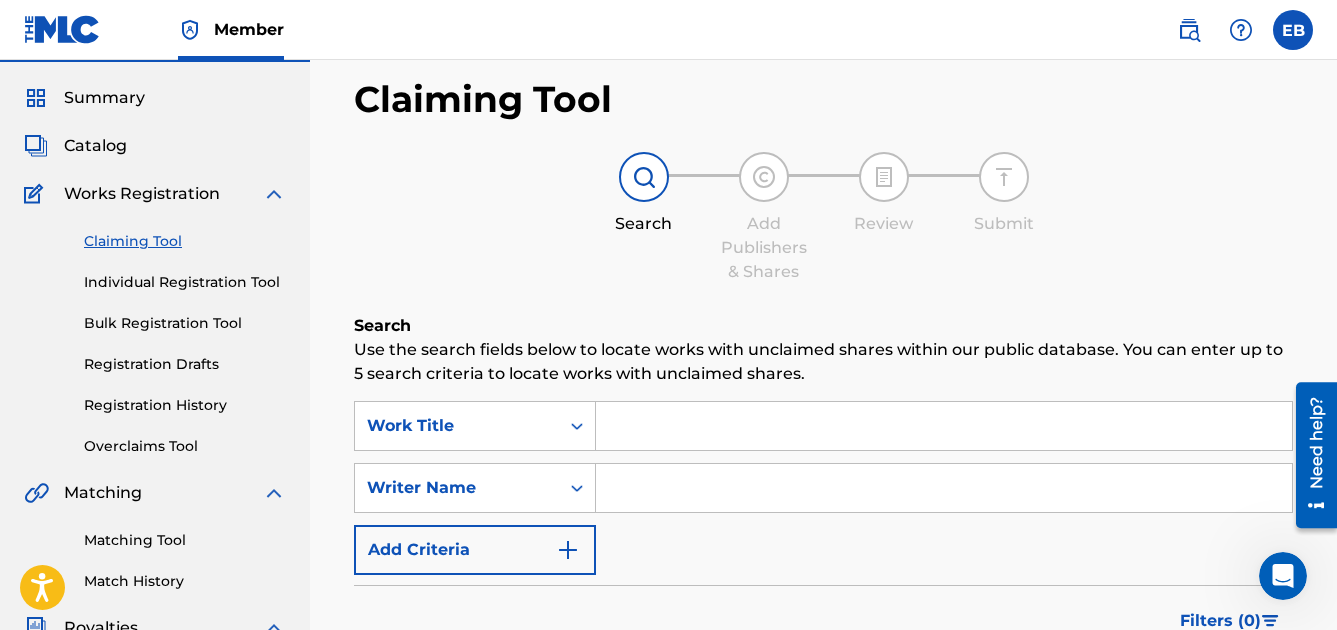 type on "[PERSON_NAME]" 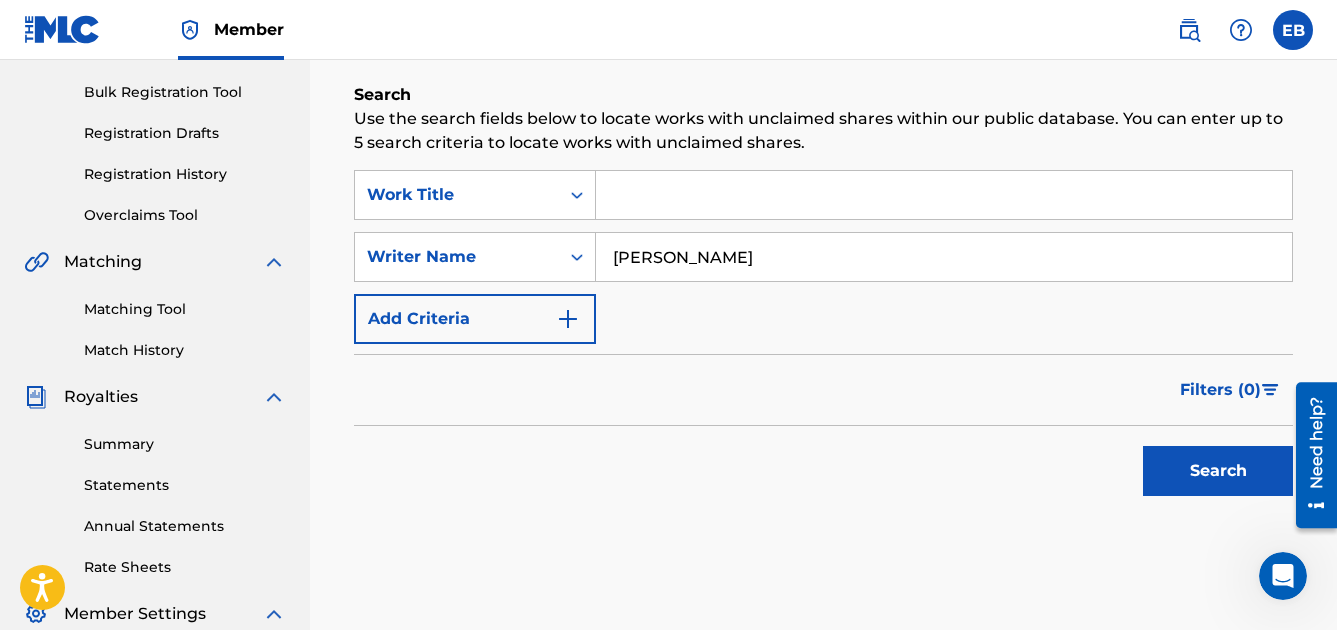 scroll, scrollTop: 287, scrollLeft: 0, axis: vertical 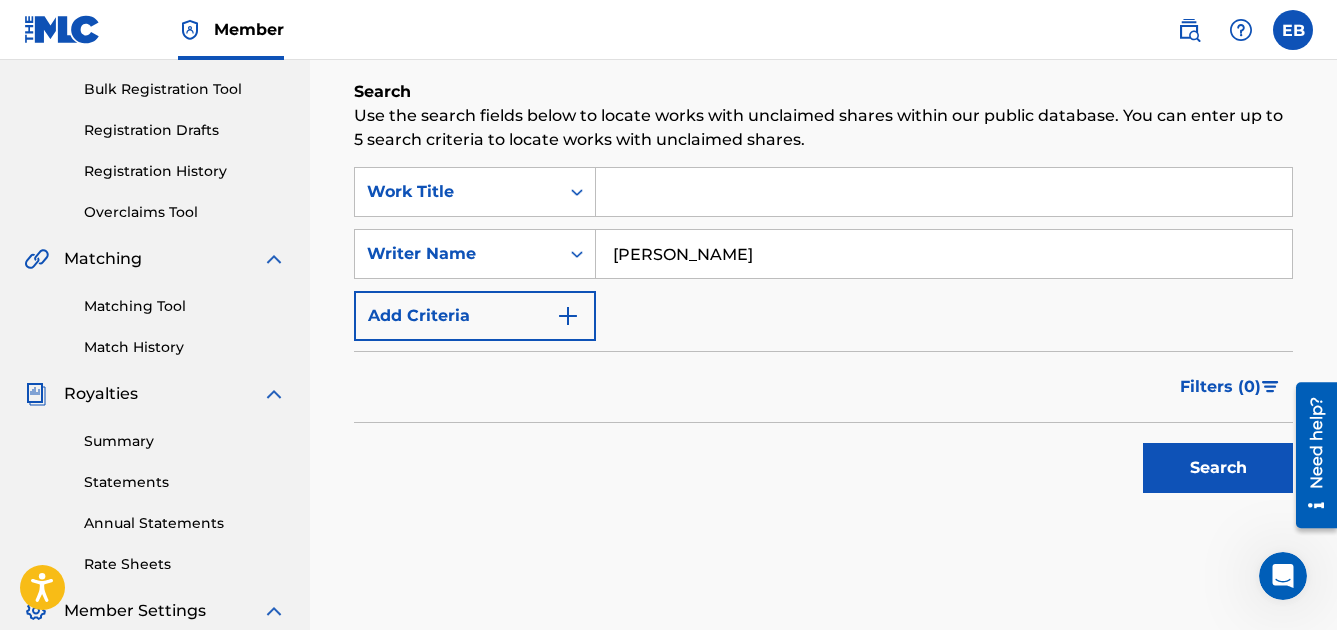 click on "Search" at bounding box center [1218, 468] 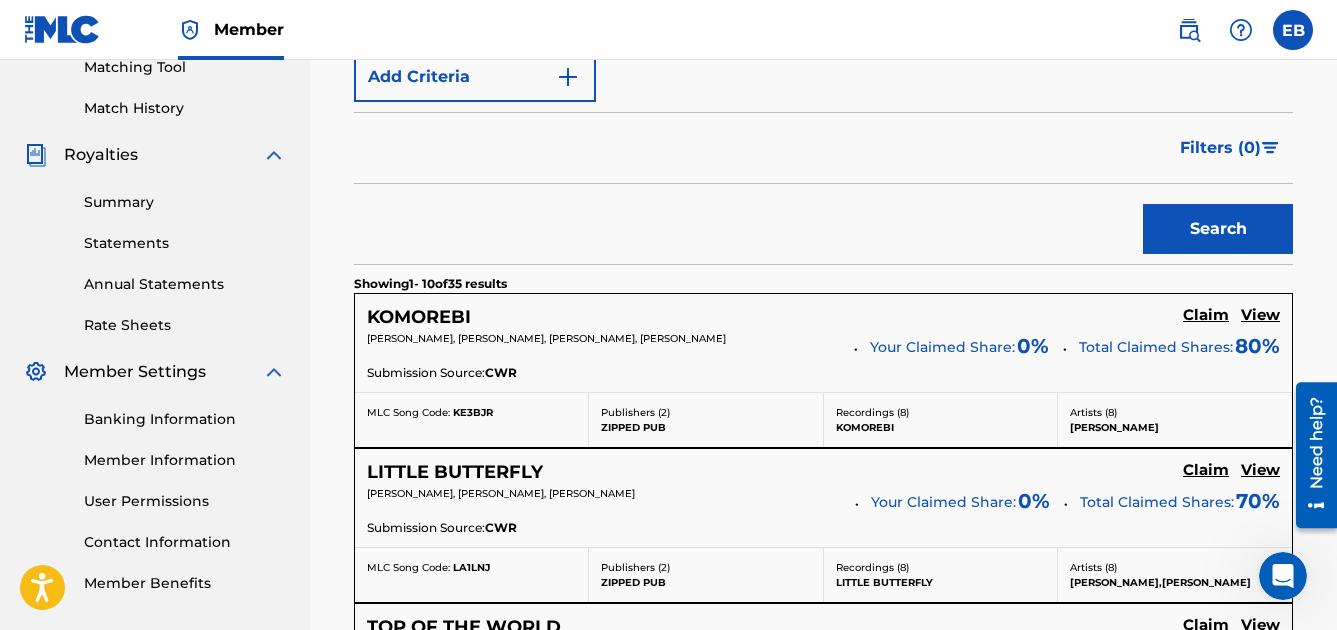 scroll, scrollTop: 557, scrollLeft: 0, axis: vertical 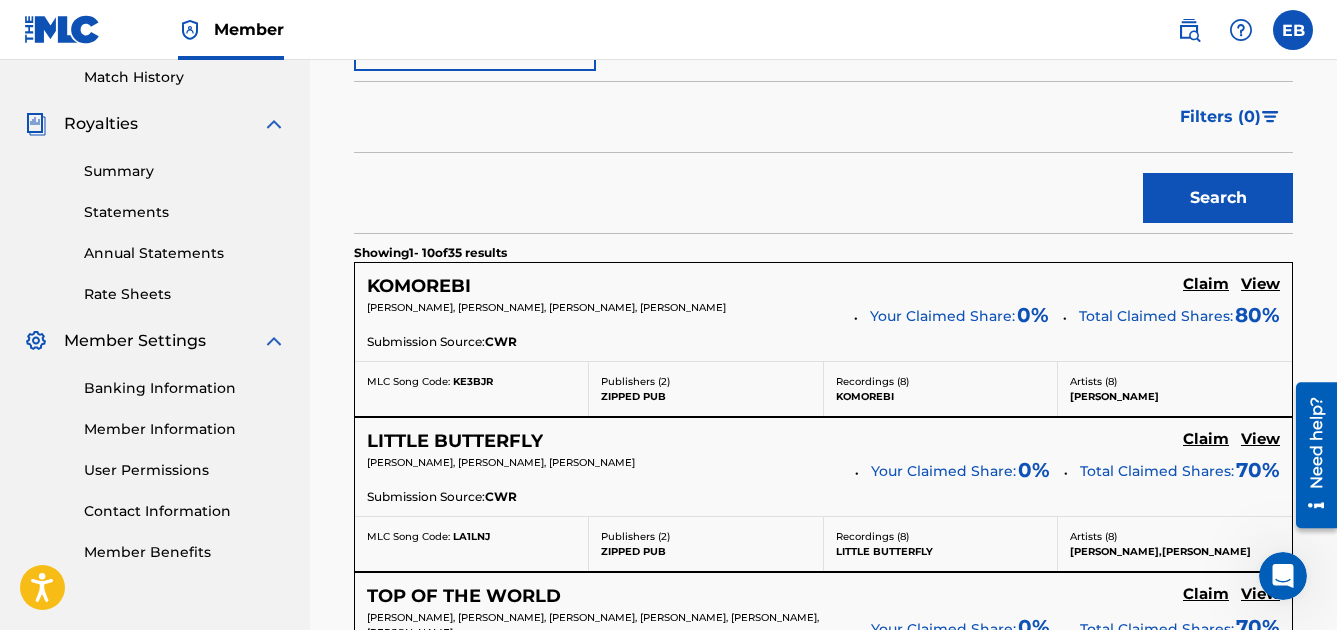 click at bounding box center (1293, 30) 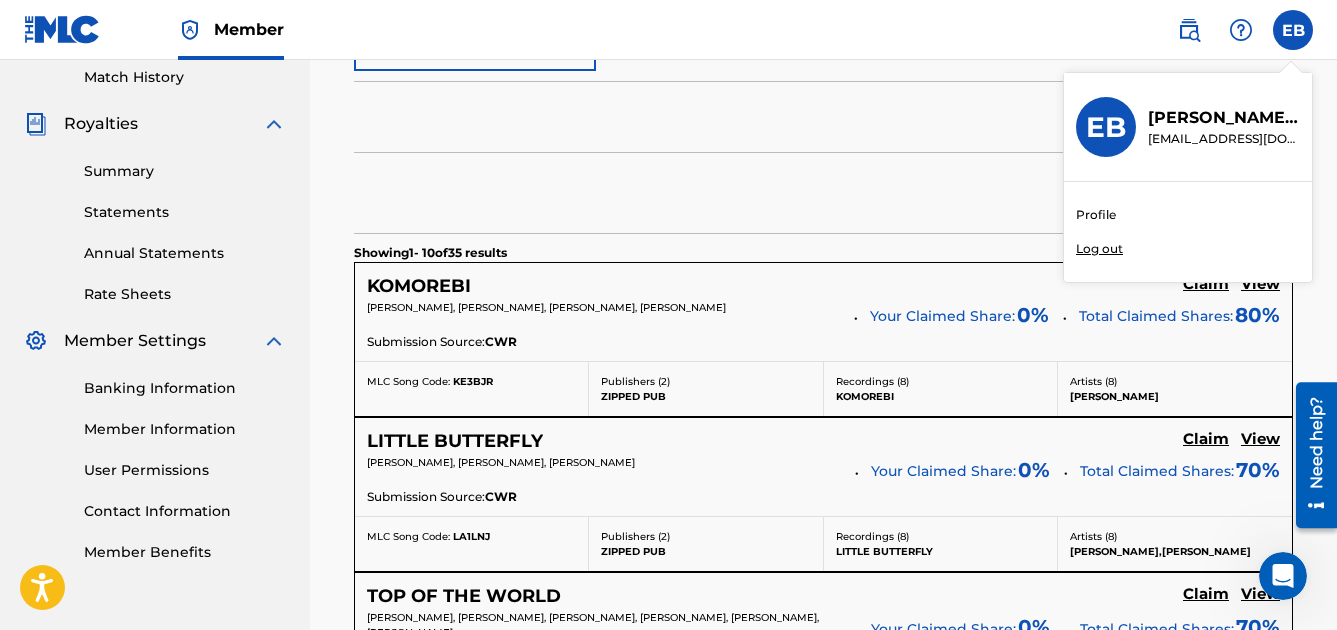 click on "EB EB [PERSON_NAME] [EMAIL_ADDRESS][DOMAIN_NAME] Profile Log out" at bounding box center [1293, 30] 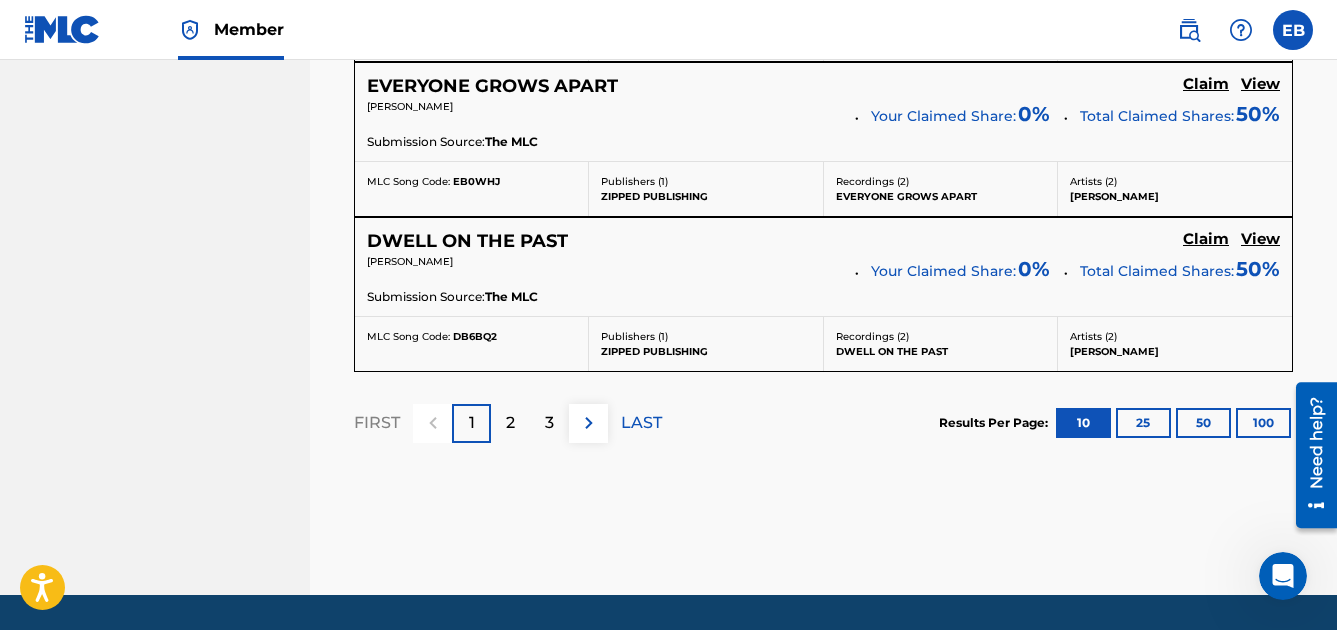scroll, scrollTop: 2060, scrollLeft: 0, axis: vertical 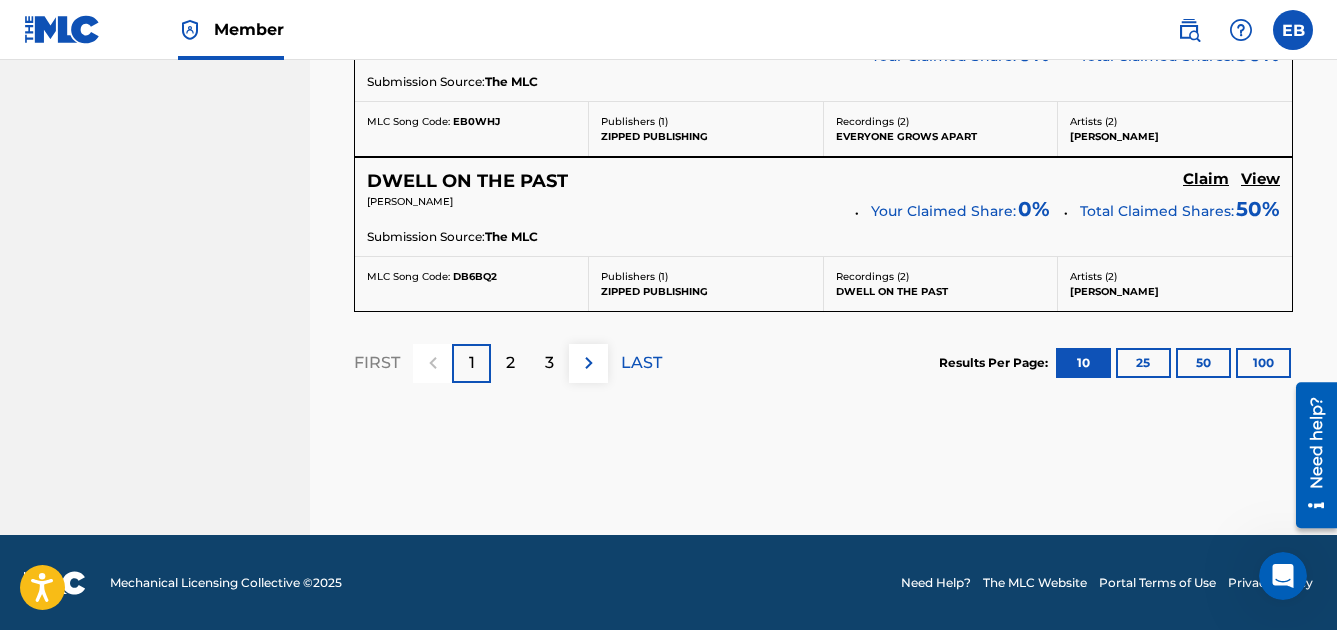 click on "2" at bounding box center [510, 363] 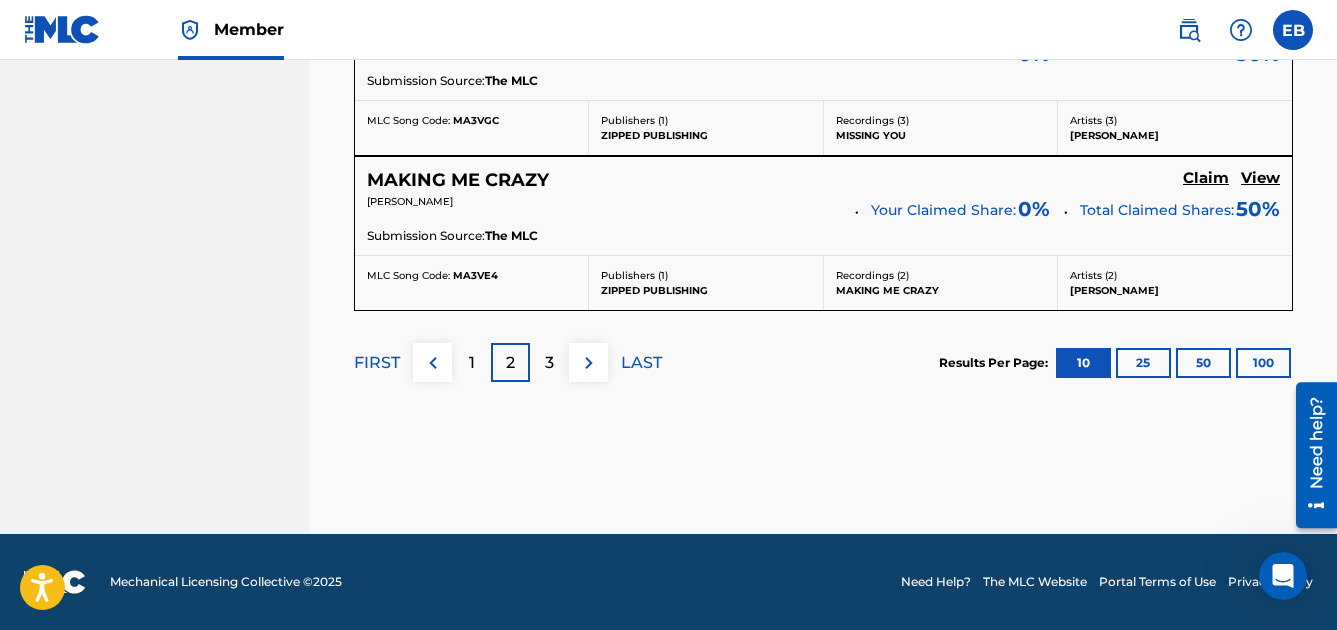 click on "3" at bounding box center (549, 363) 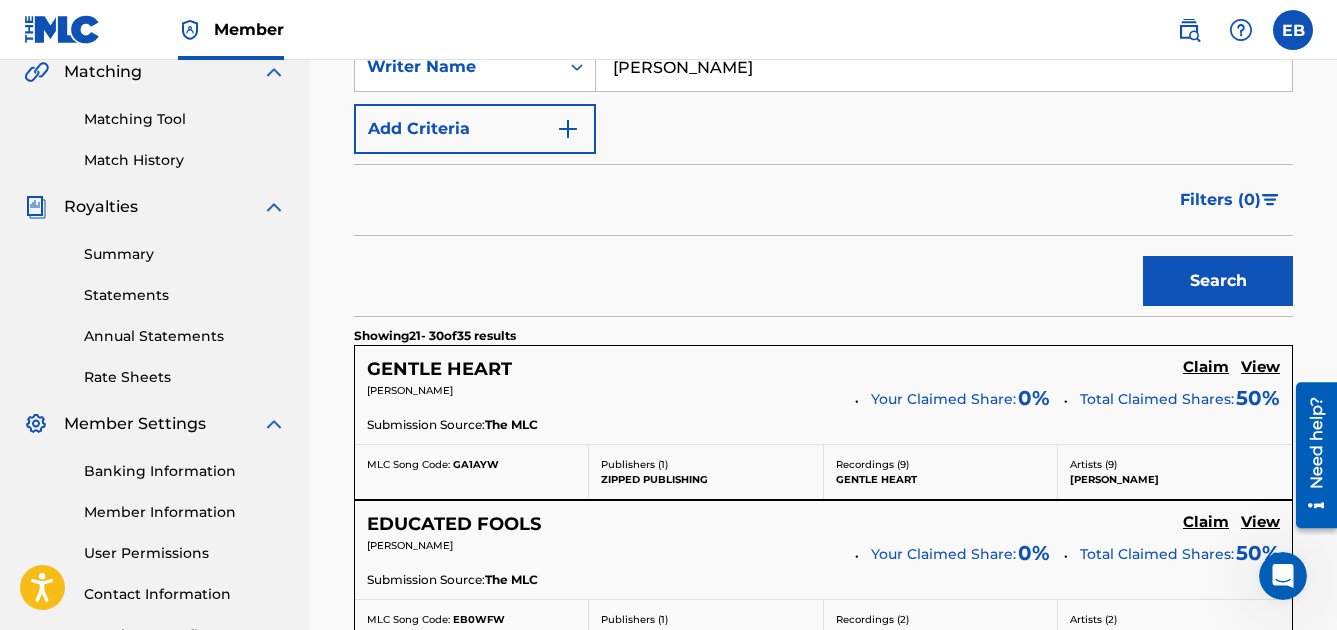 scroll, scrollTop: 451, scrollLeft: 0, axis: vertical 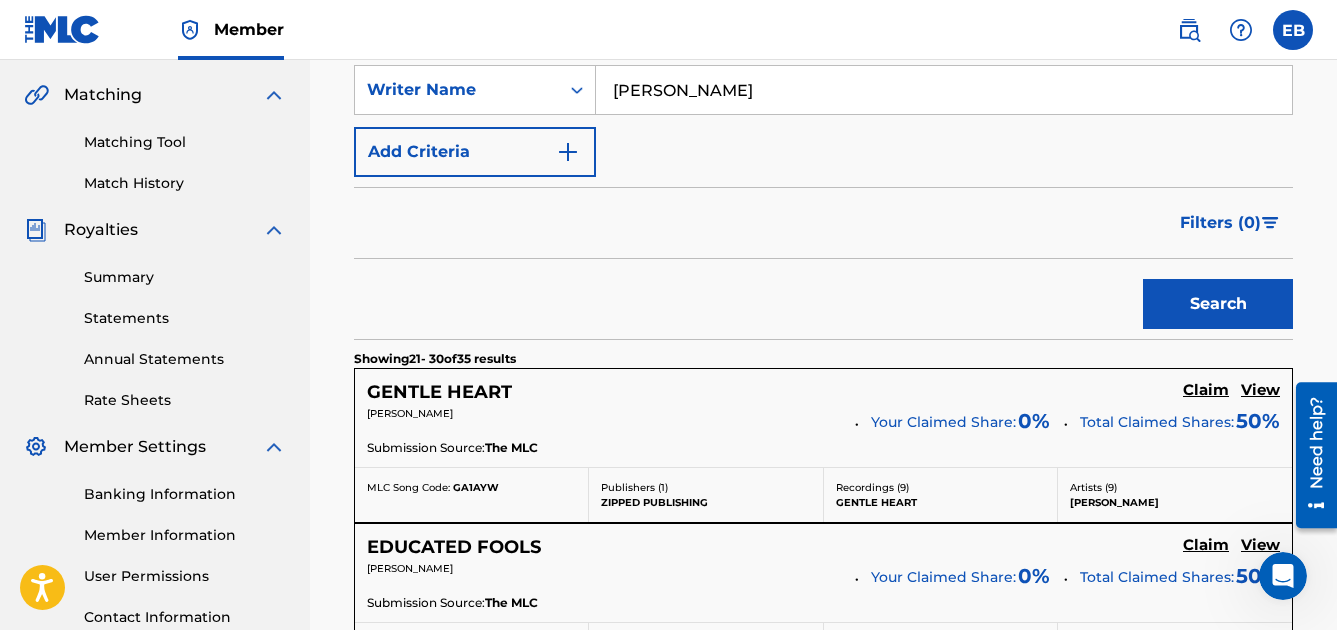 click on "Summary Statements Annual Statements Rate Sheets" at bounding box center [155, 326] 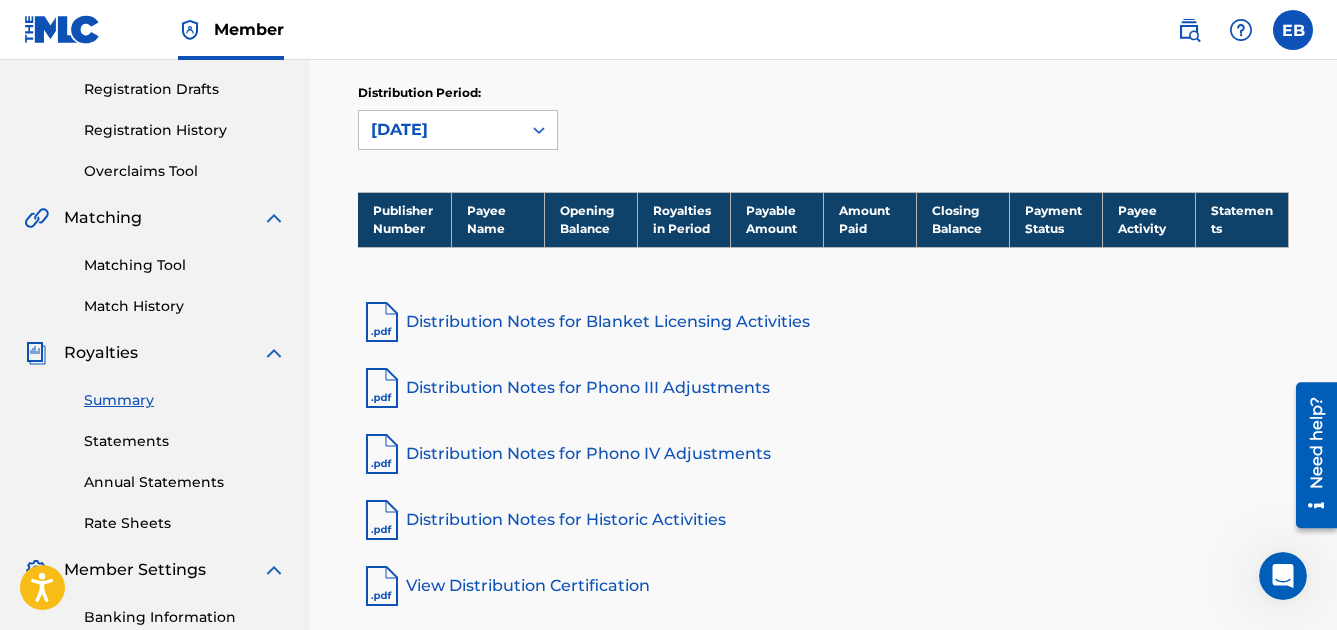 scroll, scrollTop: 332, scrollLeft: 0, axis: vertical 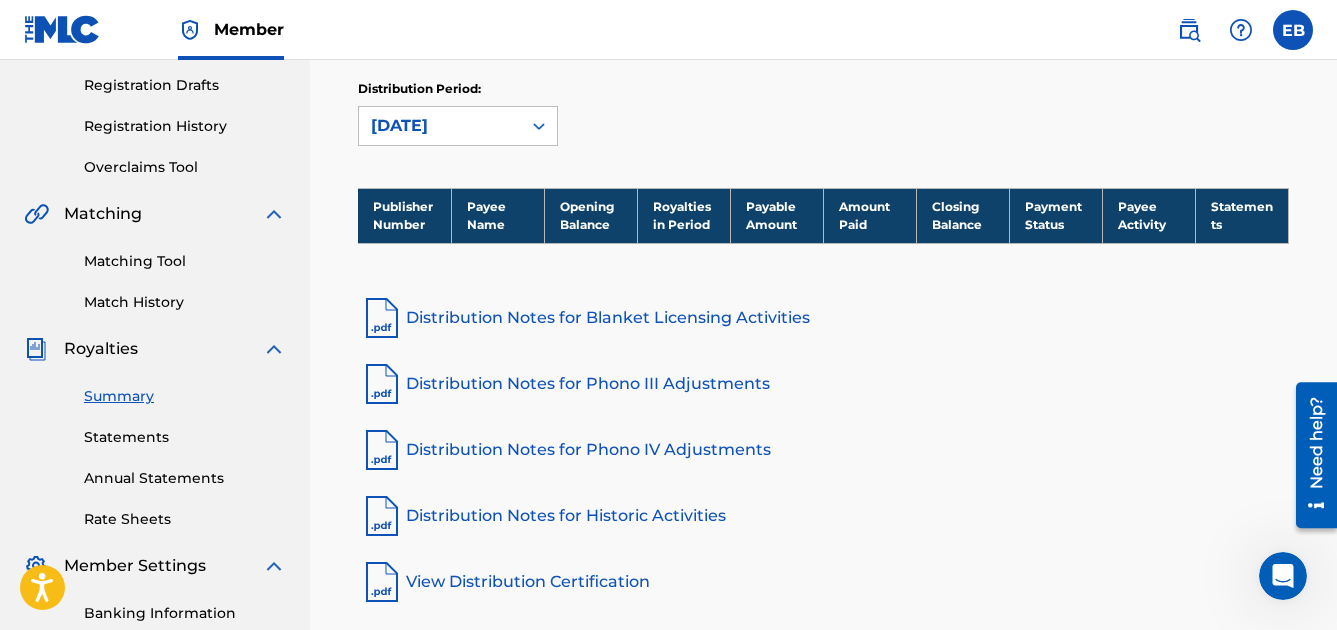 click on "Statements" at bounding box center (185, 437) 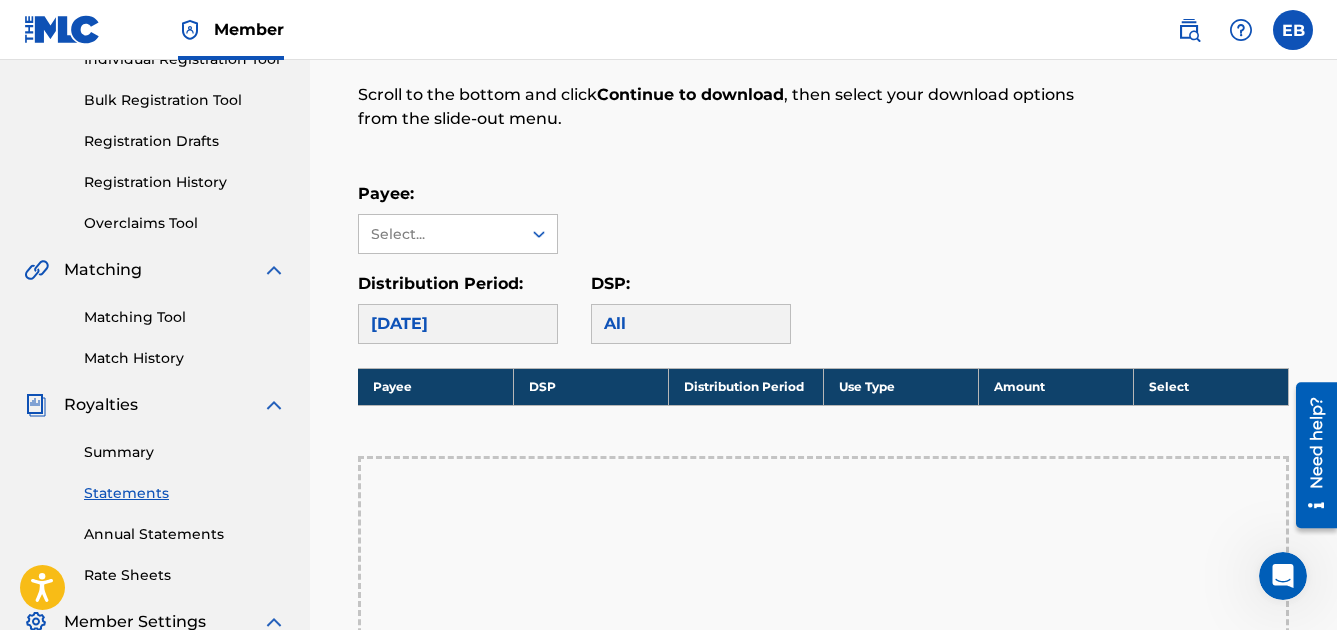 scroll, scrollTop: 225, scrollLeft: 0, axis: vertical 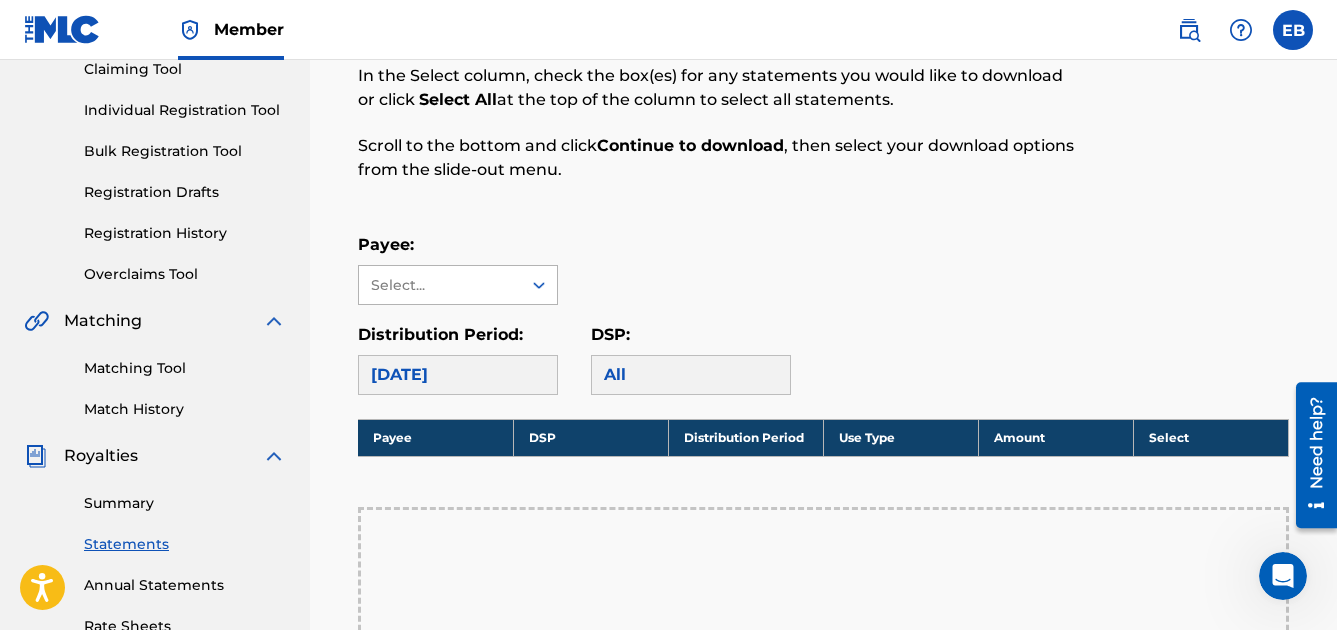 click on "Select..." at bounding box center (439, 285) 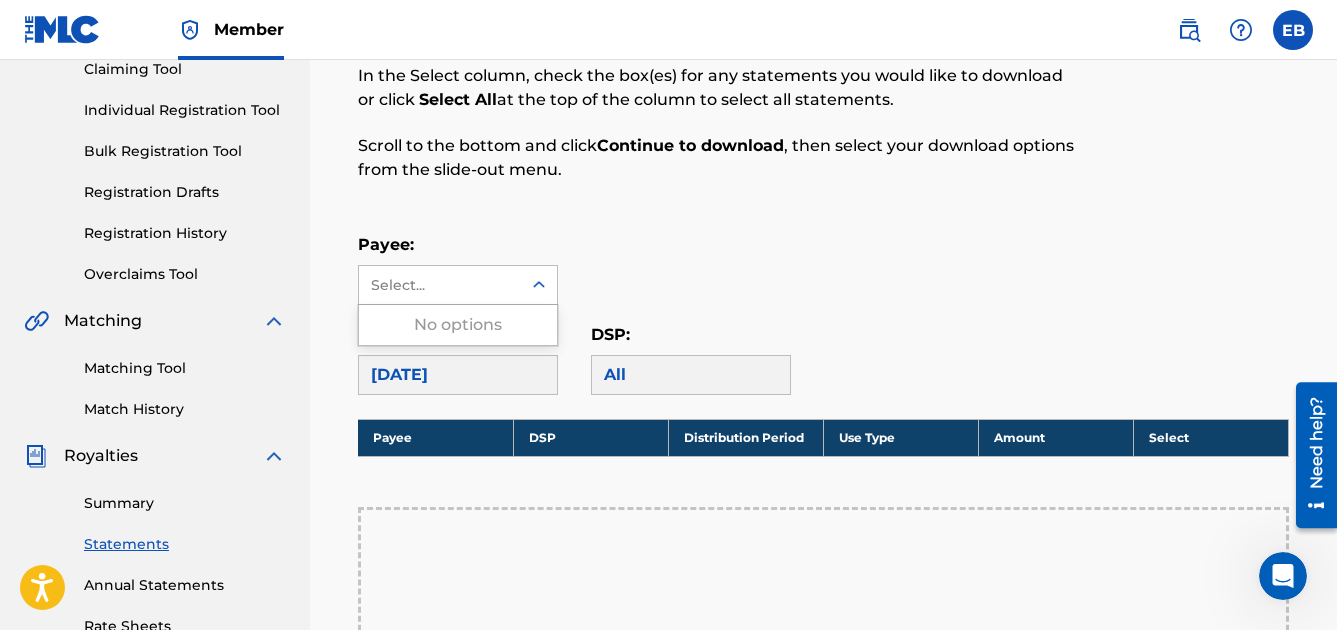 click on "No options" at bounding box center [458, 325] 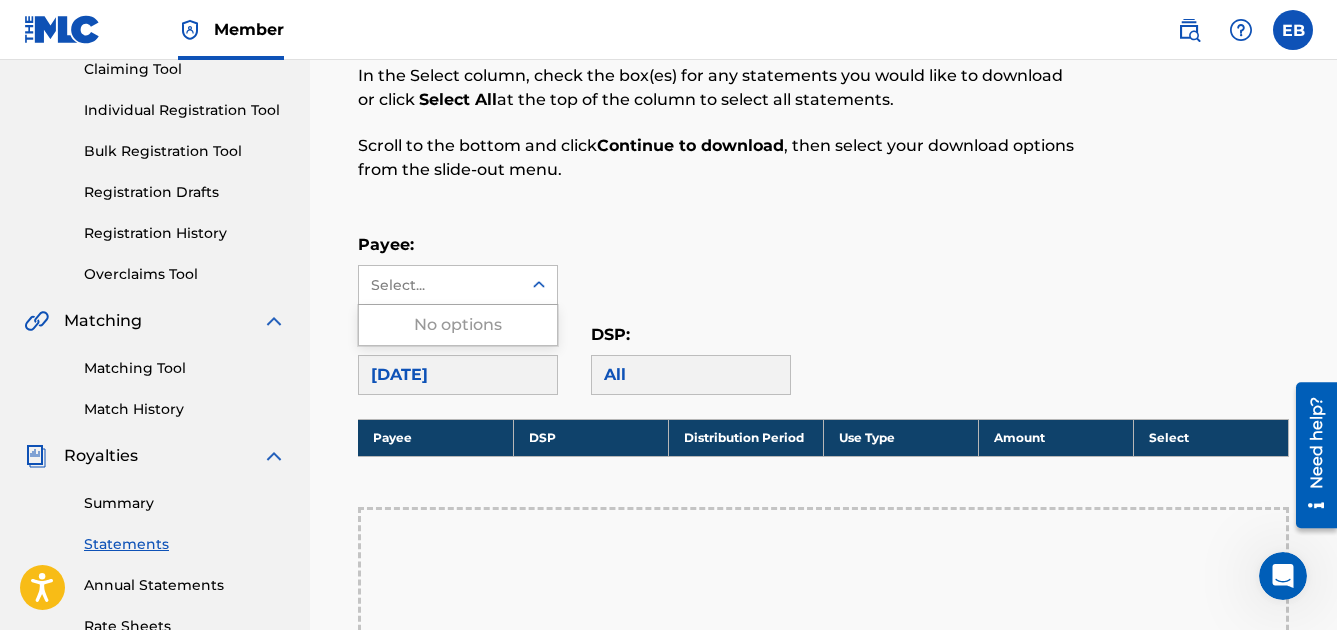 click on "Royalty Statements Select your desired payee from the Payee drop-down menu. Then you can filter by distribution period and DSP in the corresponding drop-down menus. In the Select column, check the box(es) for any statements you would like to download or click    Select All   at the top of the column to select all statements. Scroll to the bottom and click  Continue to download , then select your download options from the slide-out menu. Payee: Use Up and Down to choose options, press Enter to select the currently focused option, press Escape to exit the menu, press Tab to select the option and exit the menu. Select... No options Distribution Period: [DATE] DSP: All Payee DSP Distribution Period Use Type Amount Select Please select a payee to see statements Continue to download" at bounding box center (823, 542) 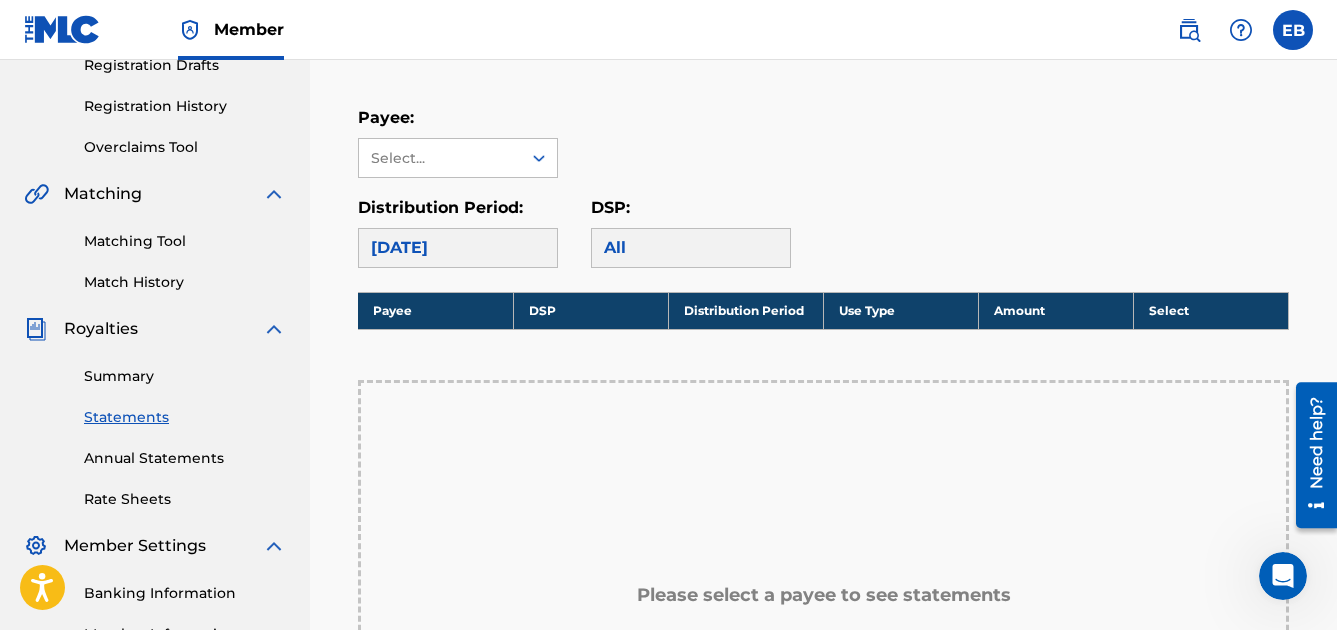 scroll, scrollTop: 354, scrollLeft: 0, axis: vertical 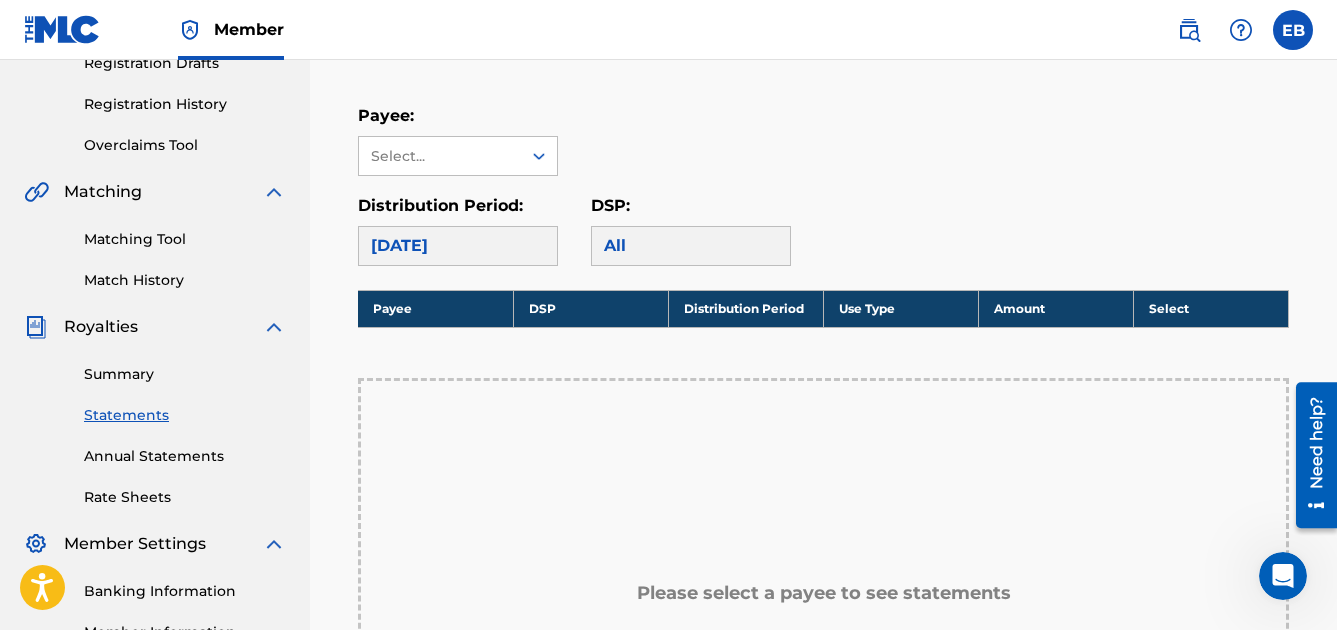 click on "Annual Statements" at bounding box center (185, 456) 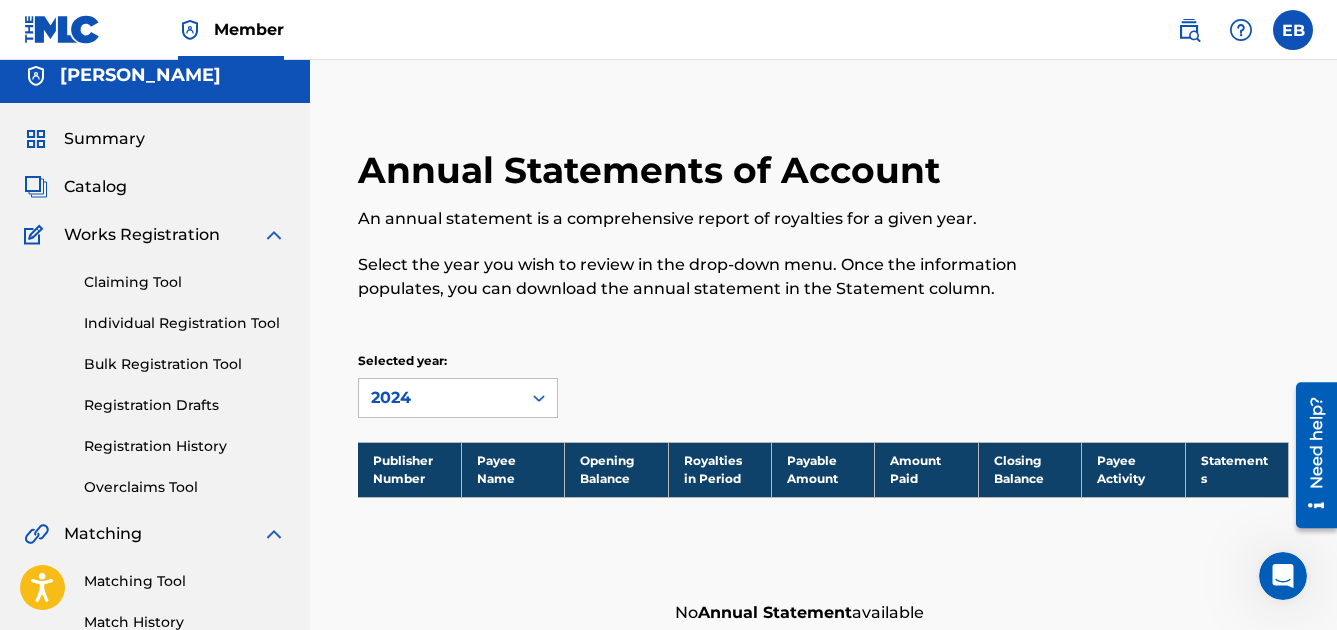 scroll, scrollTop: 0, scrollLeft: 0, axis: both 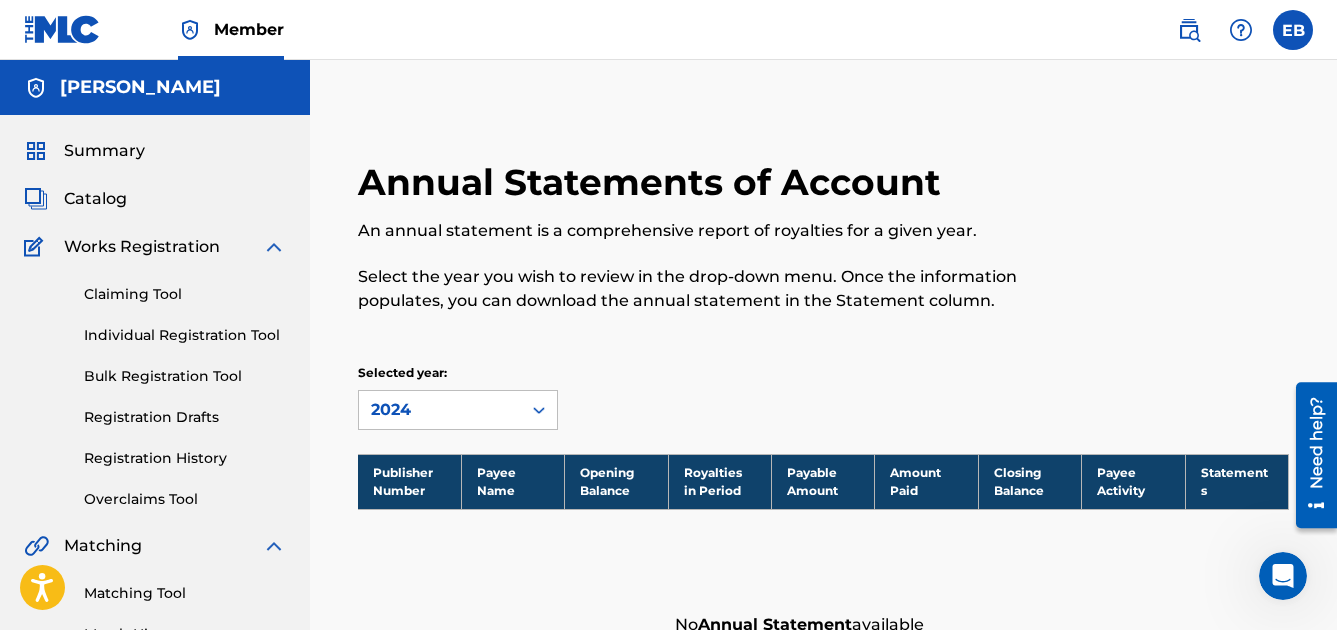 click on "Claiming Tool" at bounding box center (185, 294) 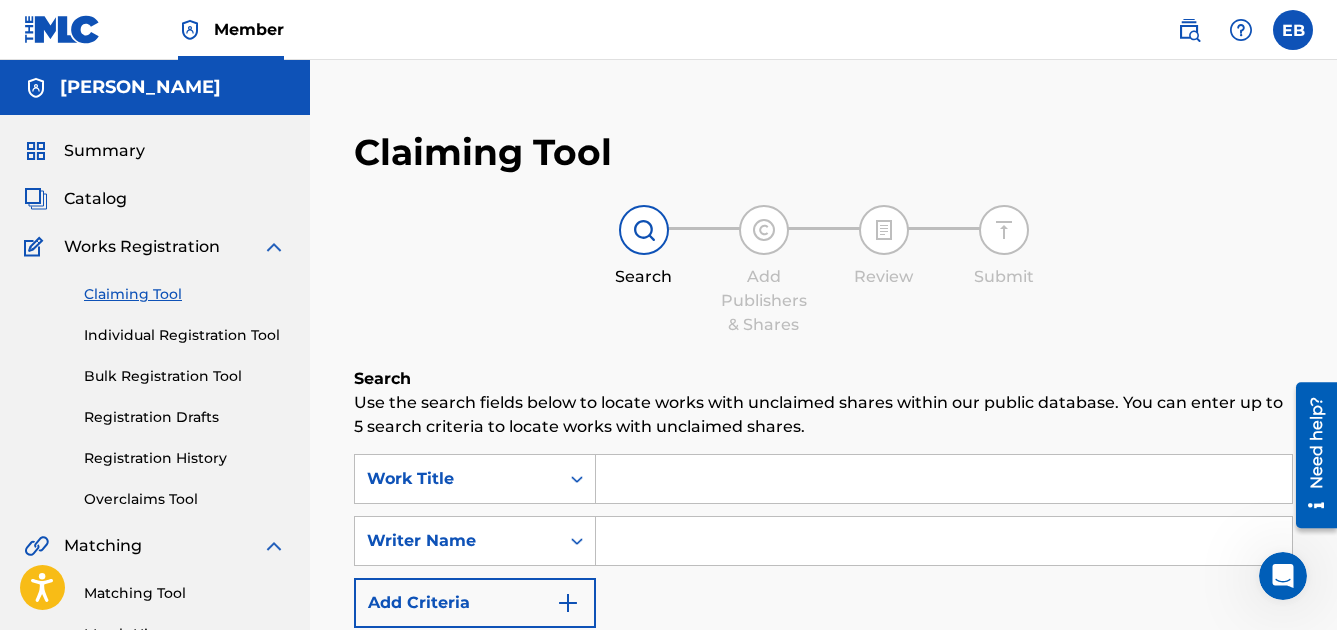 click on "Individual Registration Tool" at bounding box center [185, 335] 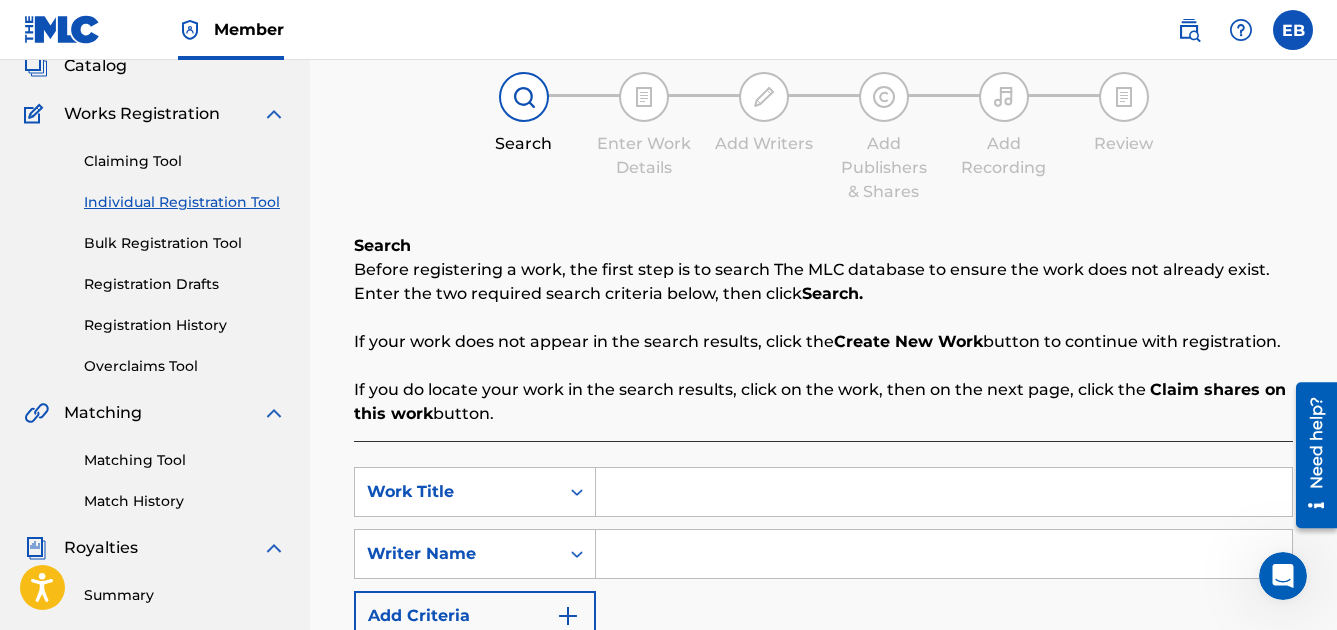 scroll, scrollTop: 142, scrollLeft: 0, axis: vertical 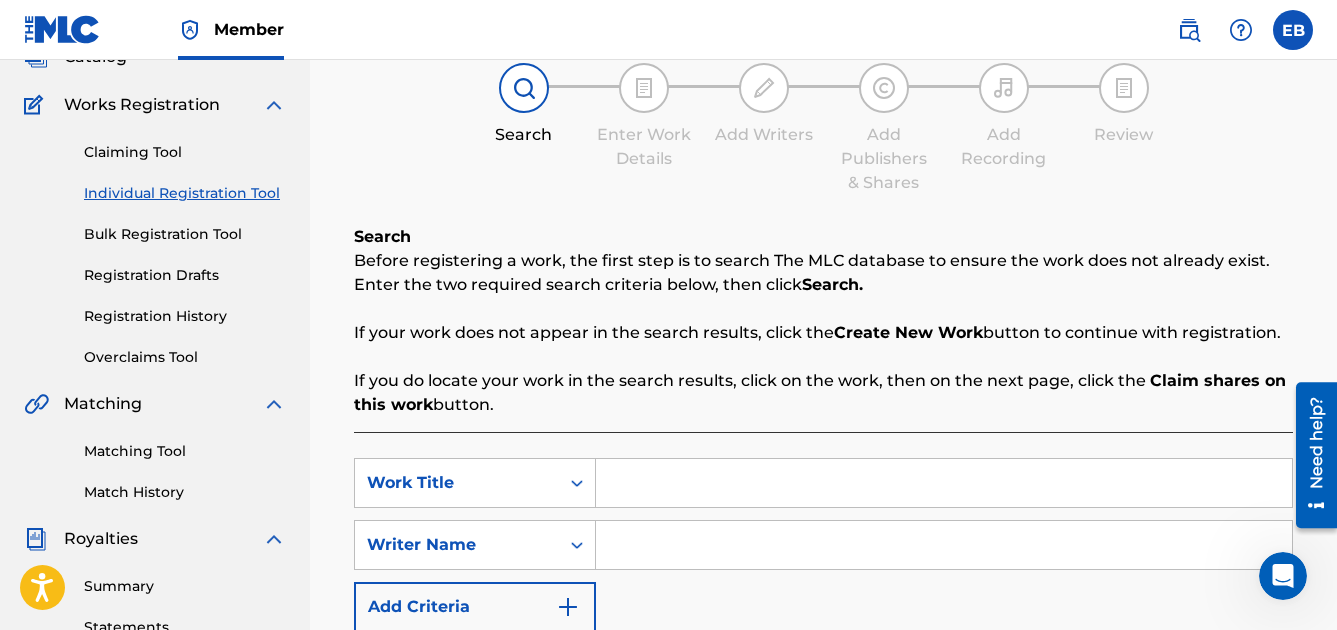 click at bounding box center [944, 483] 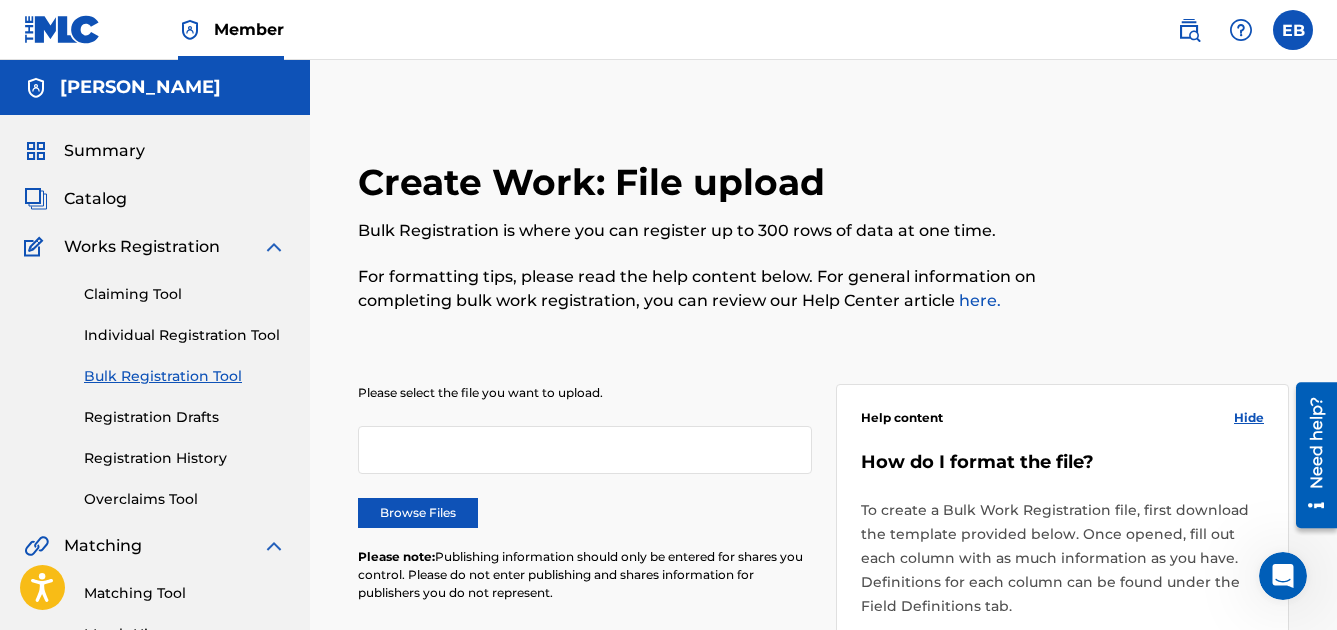 click on "Registration Drafts" at bounding box center (185, 417) 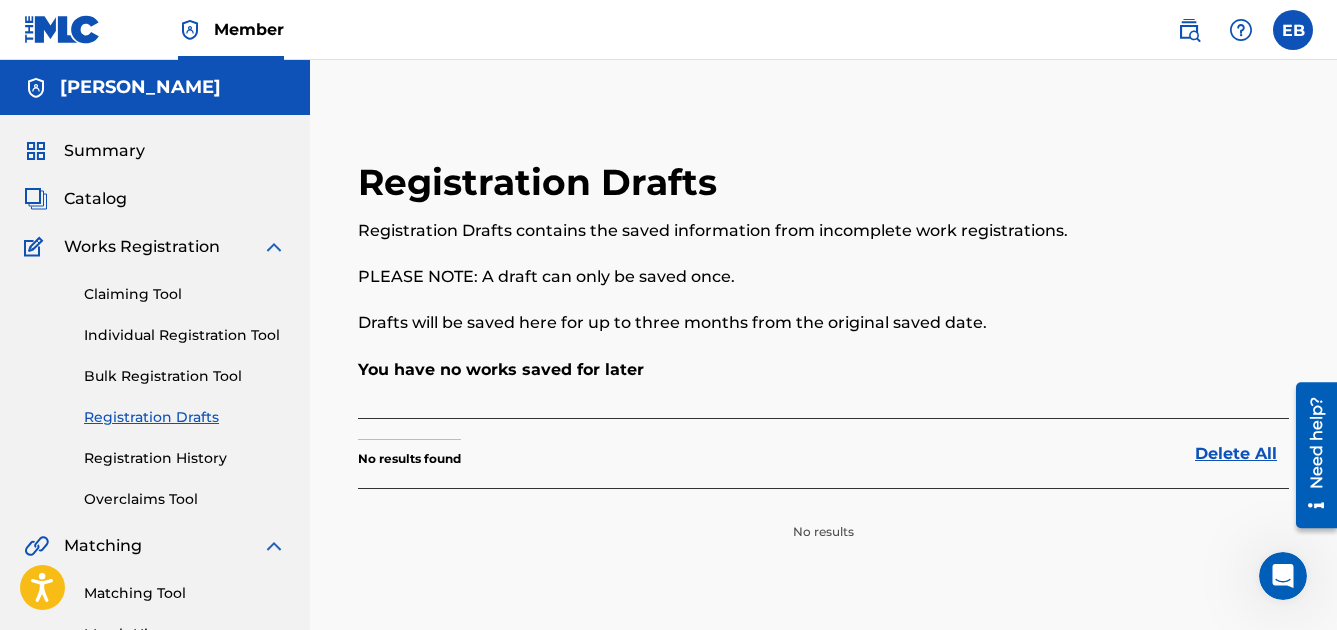 click on "Claiming Tool Individual Registration Tool Bulk Registration Tool Registration Drafts Registration History Overclaims Tool" at bounding box center [155, 384] 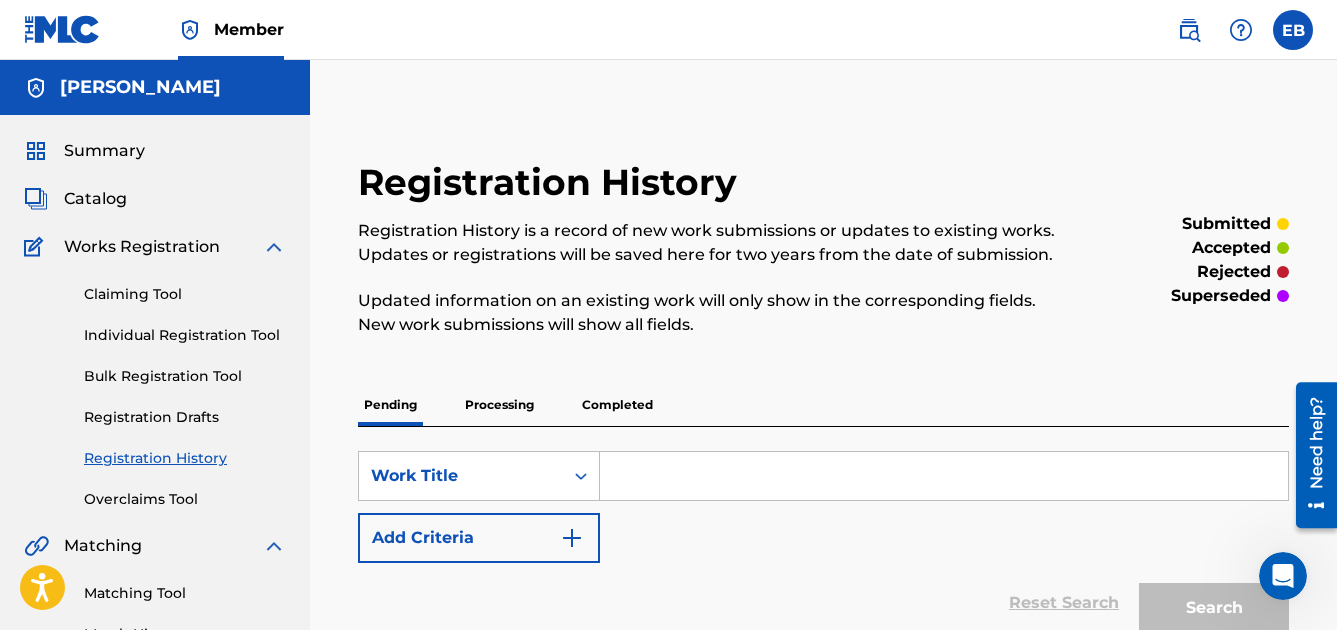 click on "Overclaims Tool" at bounding box center (185, 499) 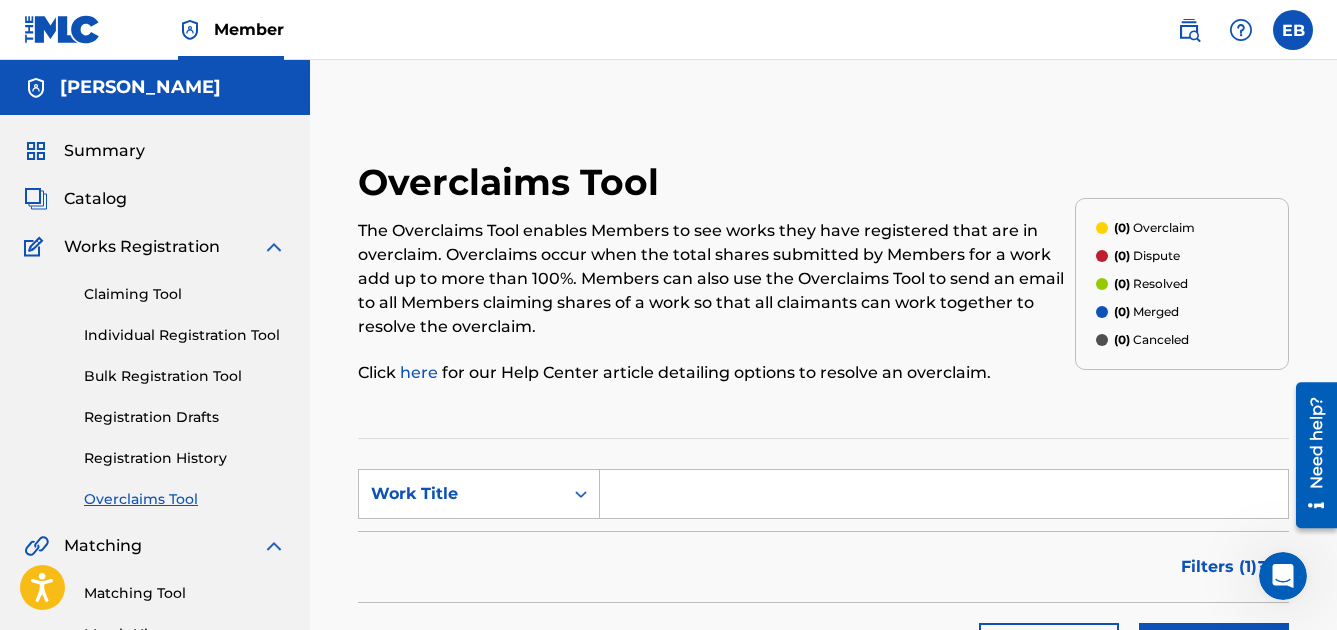 click on "Summary" at bounding box center (104, 151) 